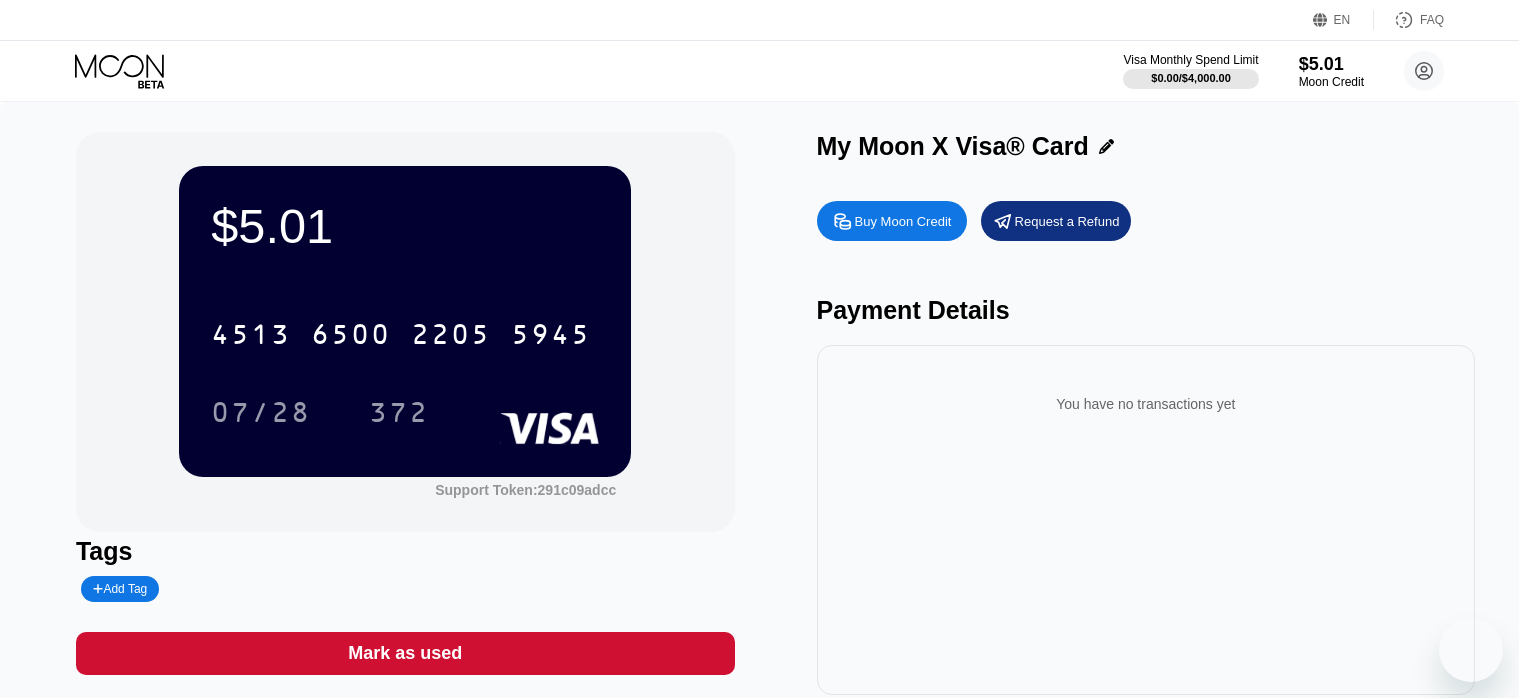 scroll, scrollTop: 33, scrollLeft: 0, axis: vertical 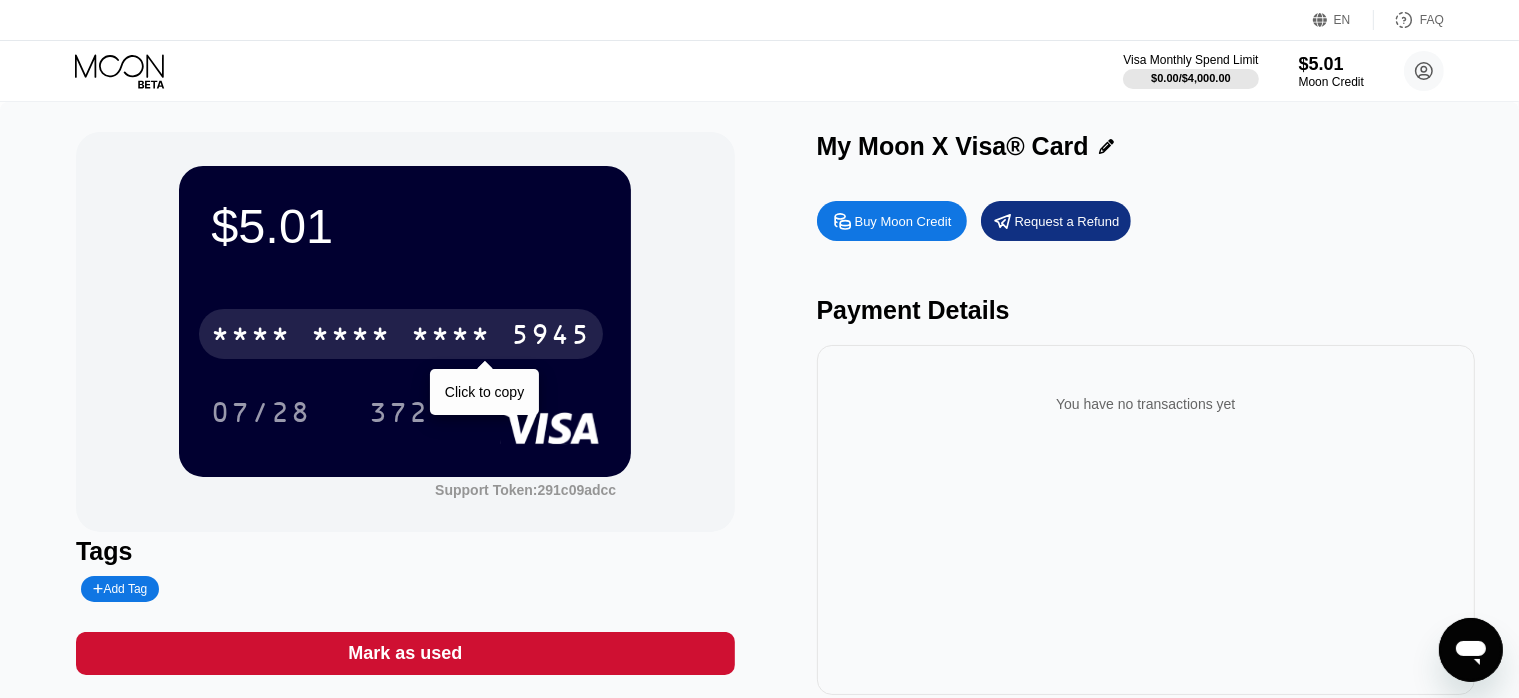 click on "* * * *" at bounding box center (451, 337) 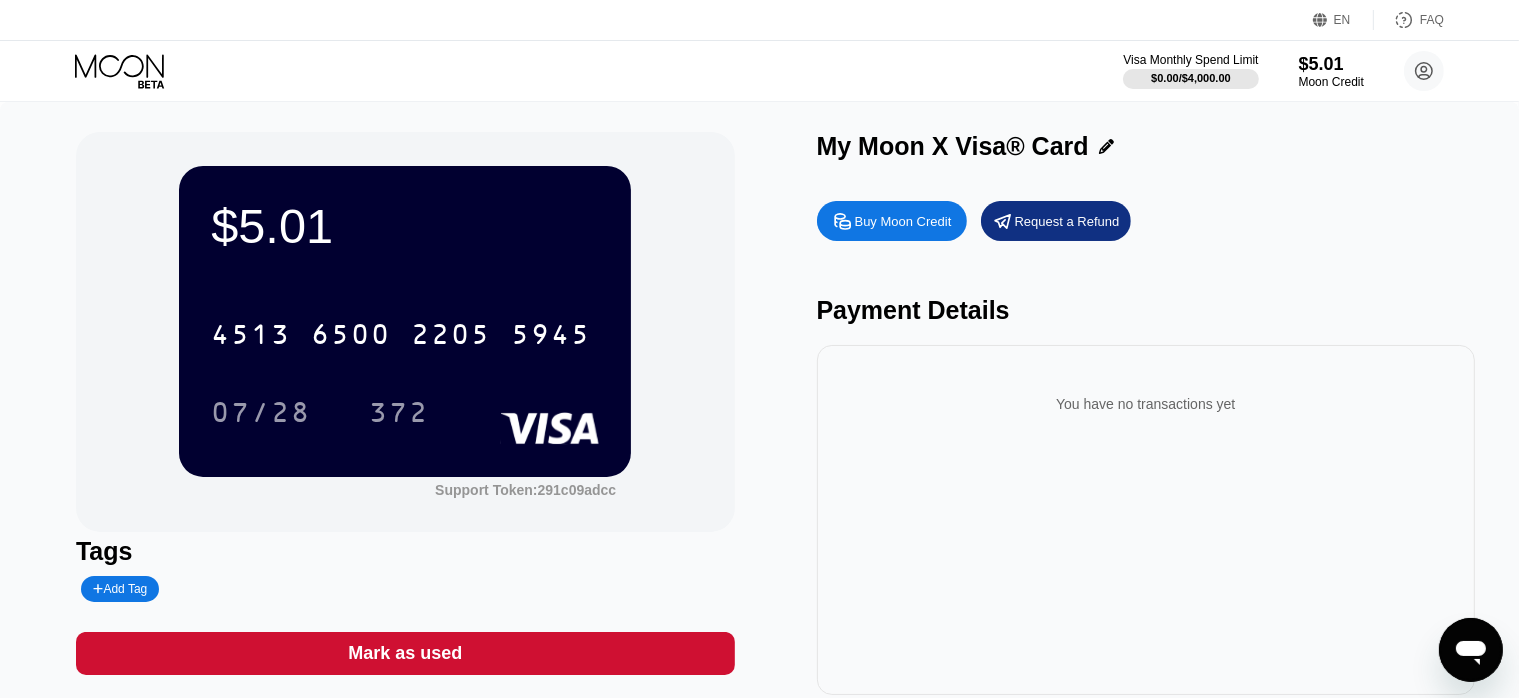 click on "Buy Moon Credit" at bounding box center (903, 221) 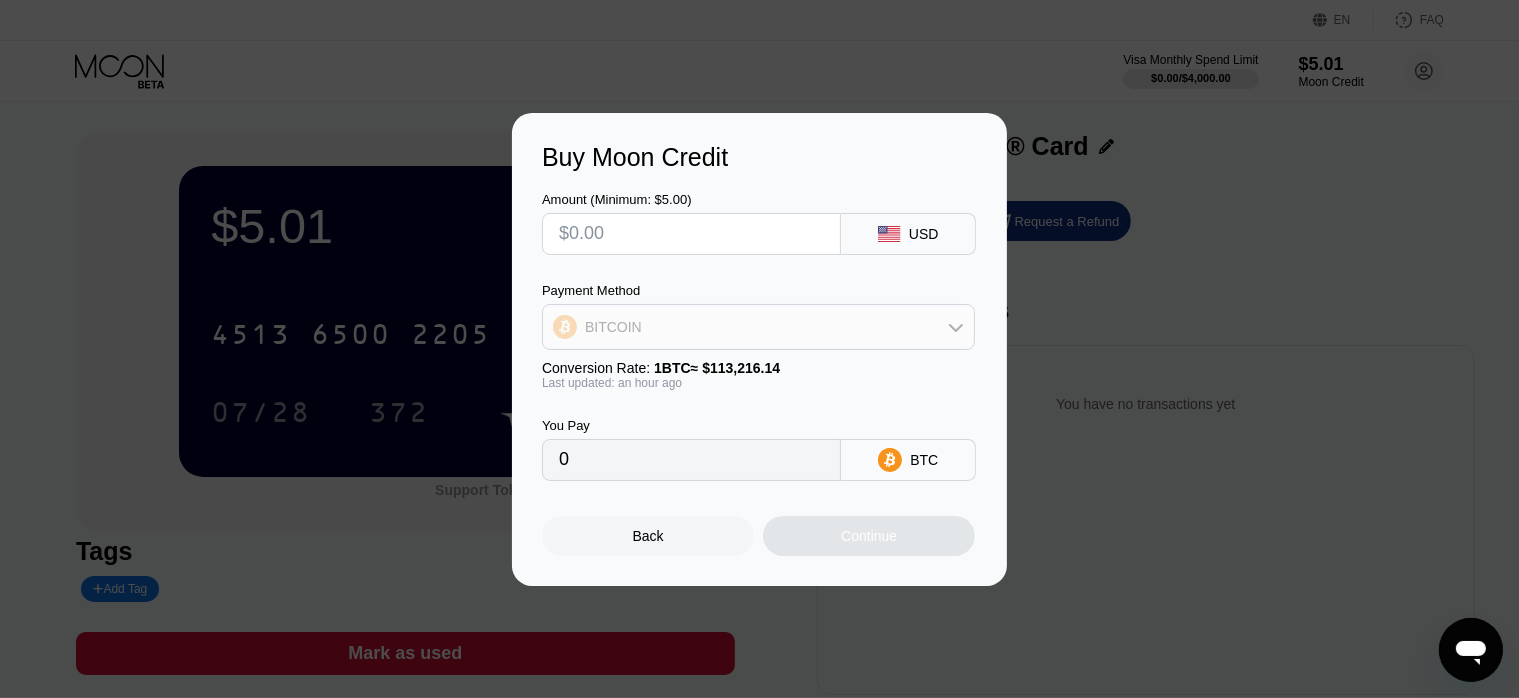 click on "BITCOIN" at bounding box center (758, 327) 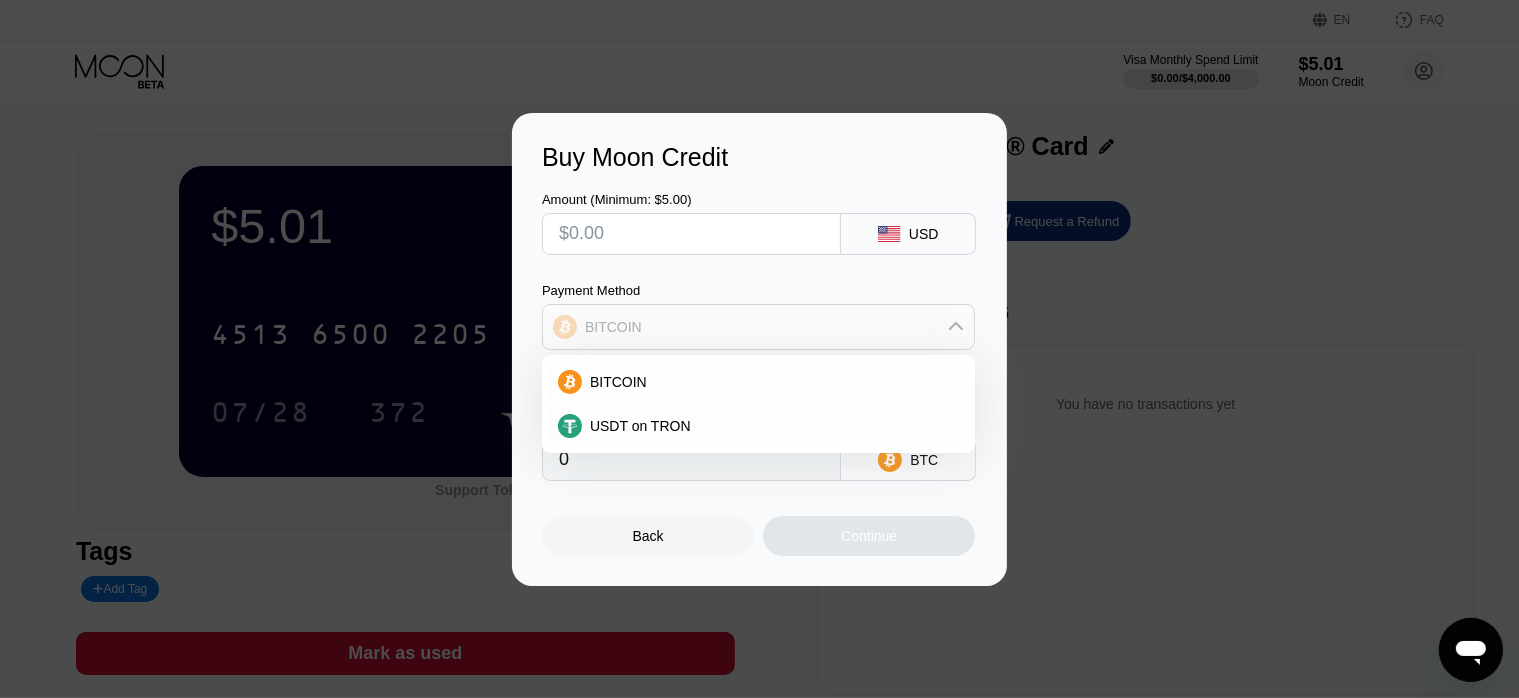 click on "BITCOIN" at bounding box center (758, 327) 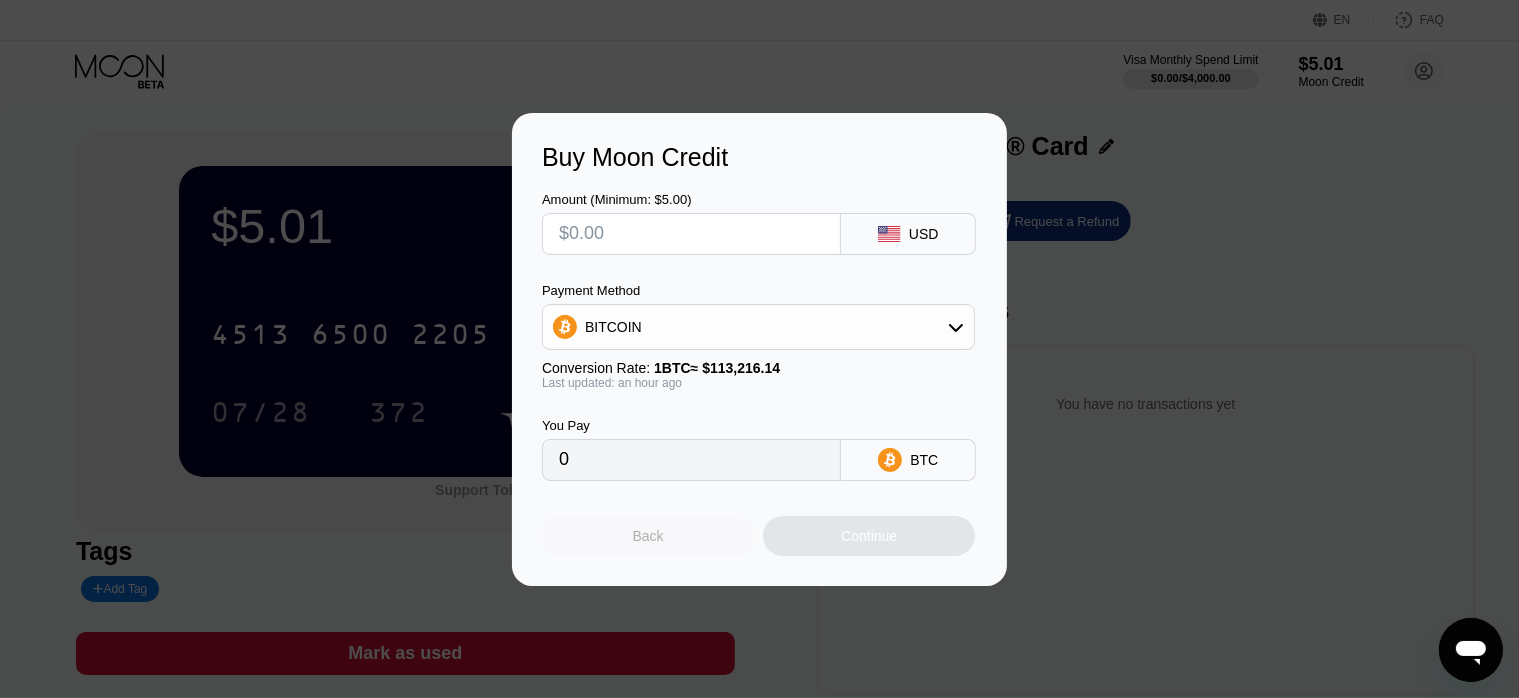 click on "Back" at bounding box center (648, 536) 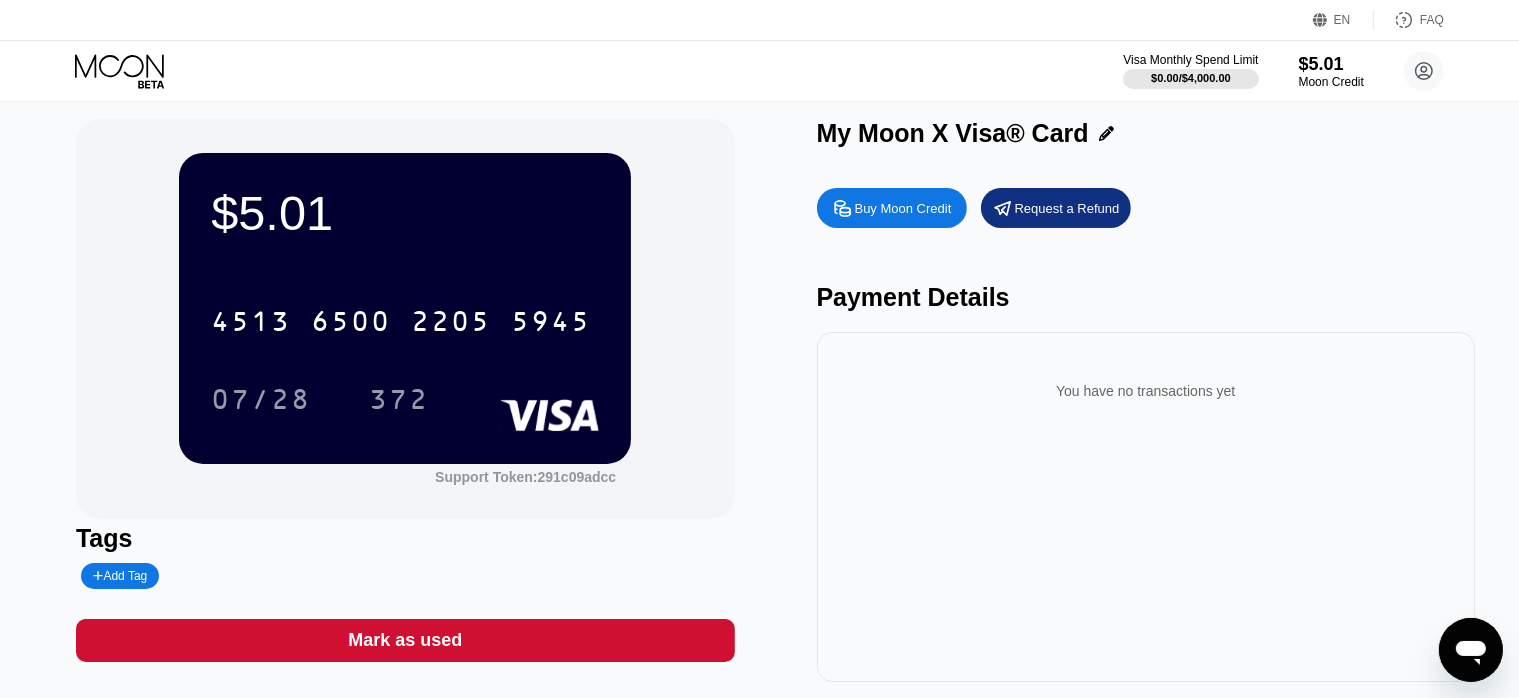 scroll, scrollTop: 0, scrollLeft: 0, axis: both 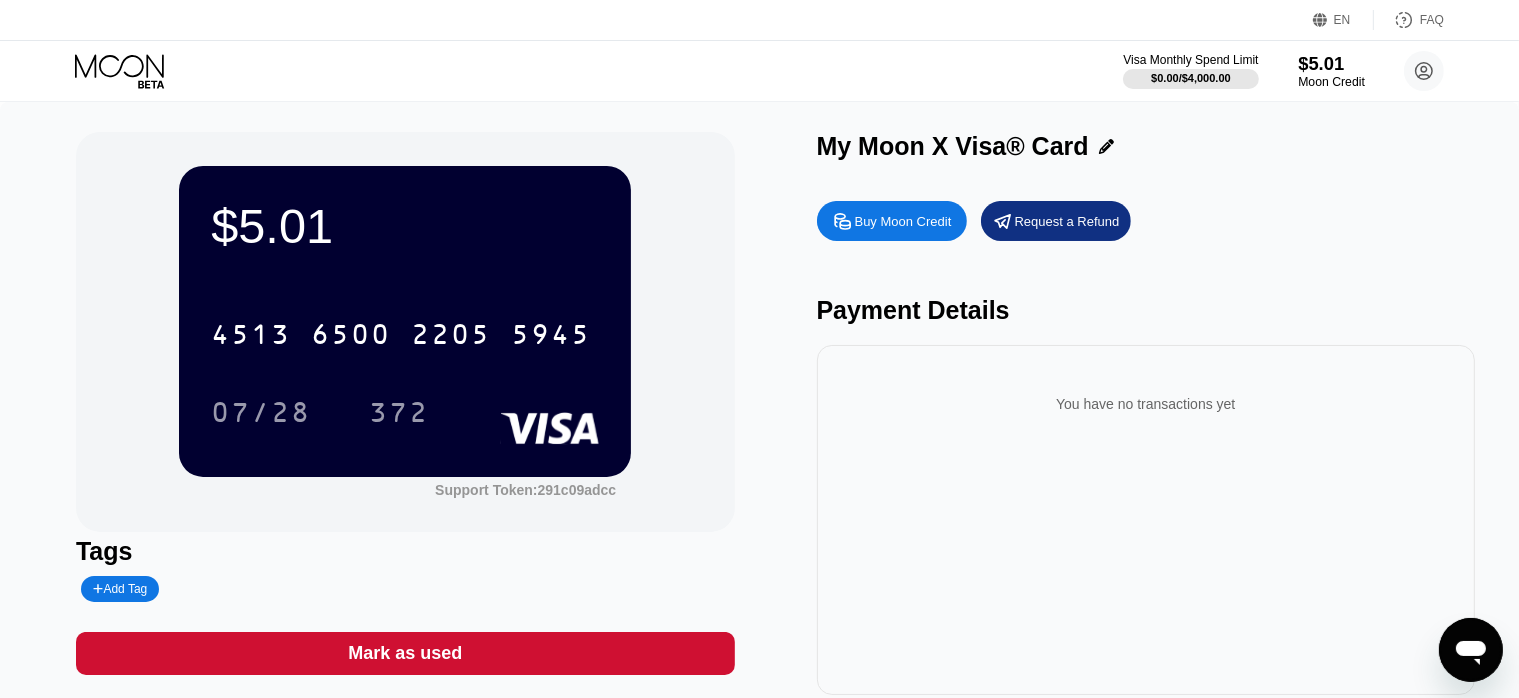 click on "Moon Credit" at bounding box center (1331, 82) 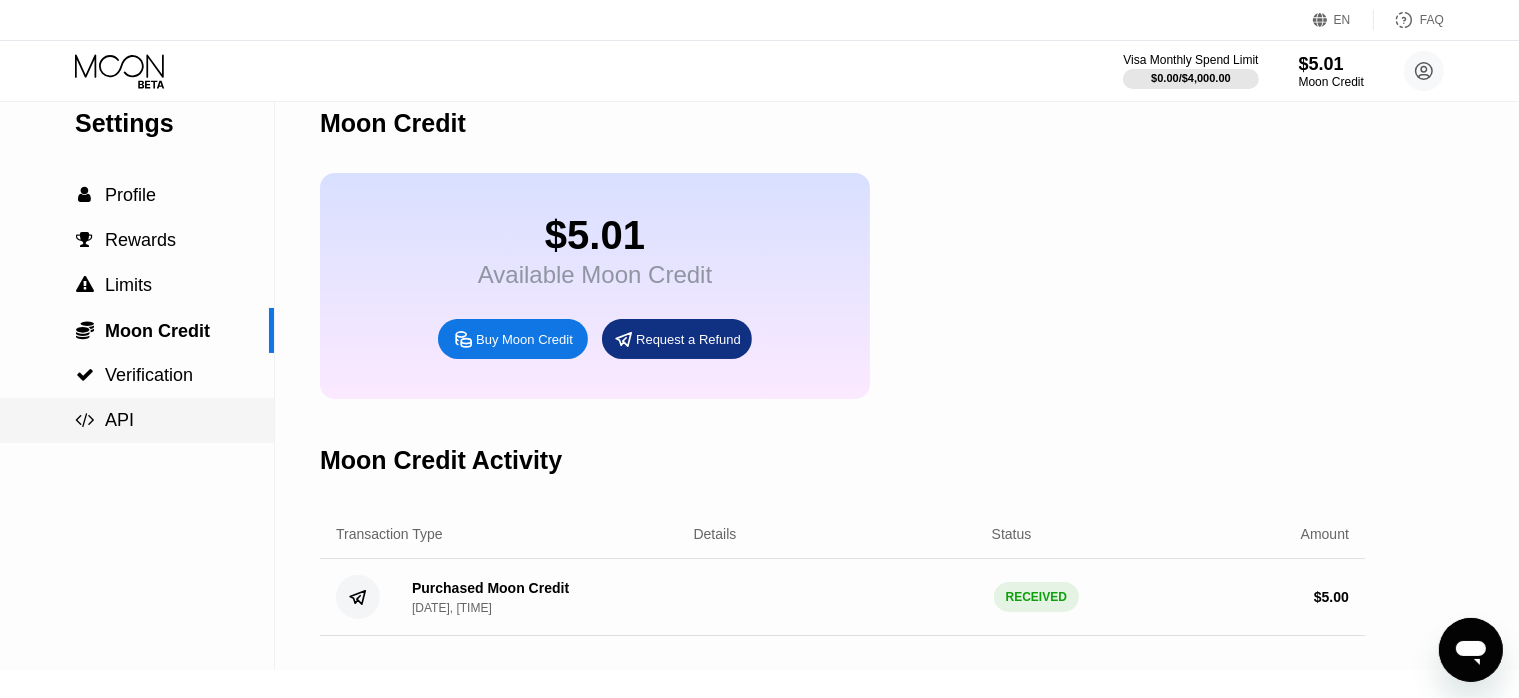 scroll, scrollTop: 0, scrollLeft: 0, axis: both 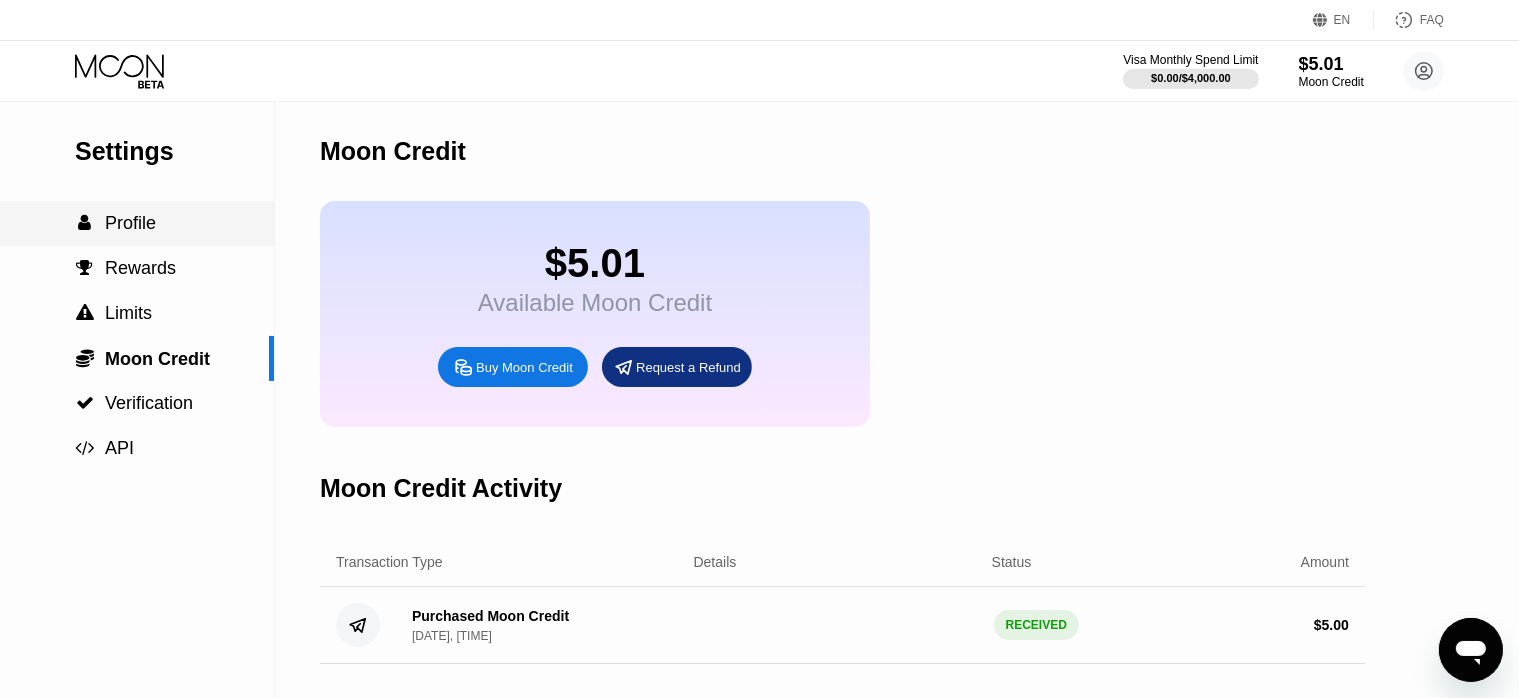 click on " Profile" at bounding box center (137, 223) 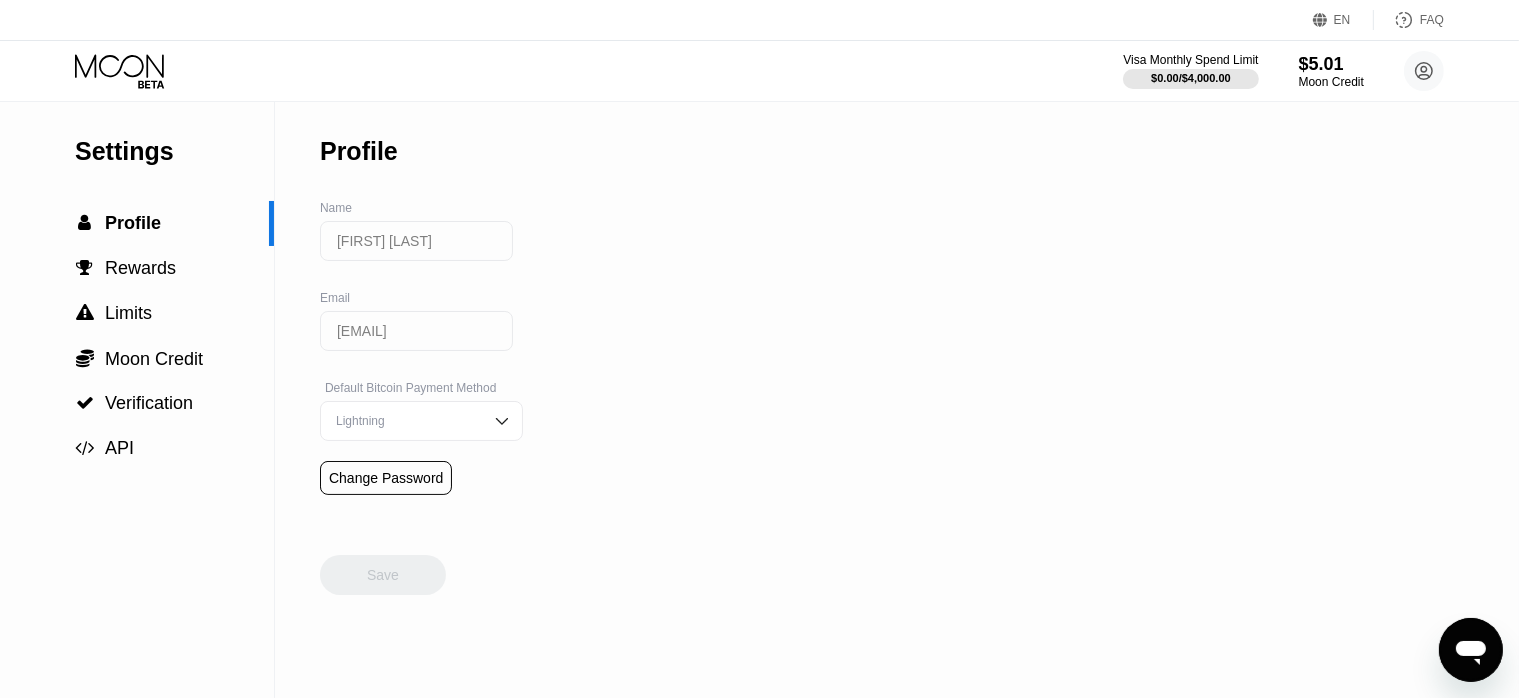 click on "Settings" at bounding box center [174, 151] 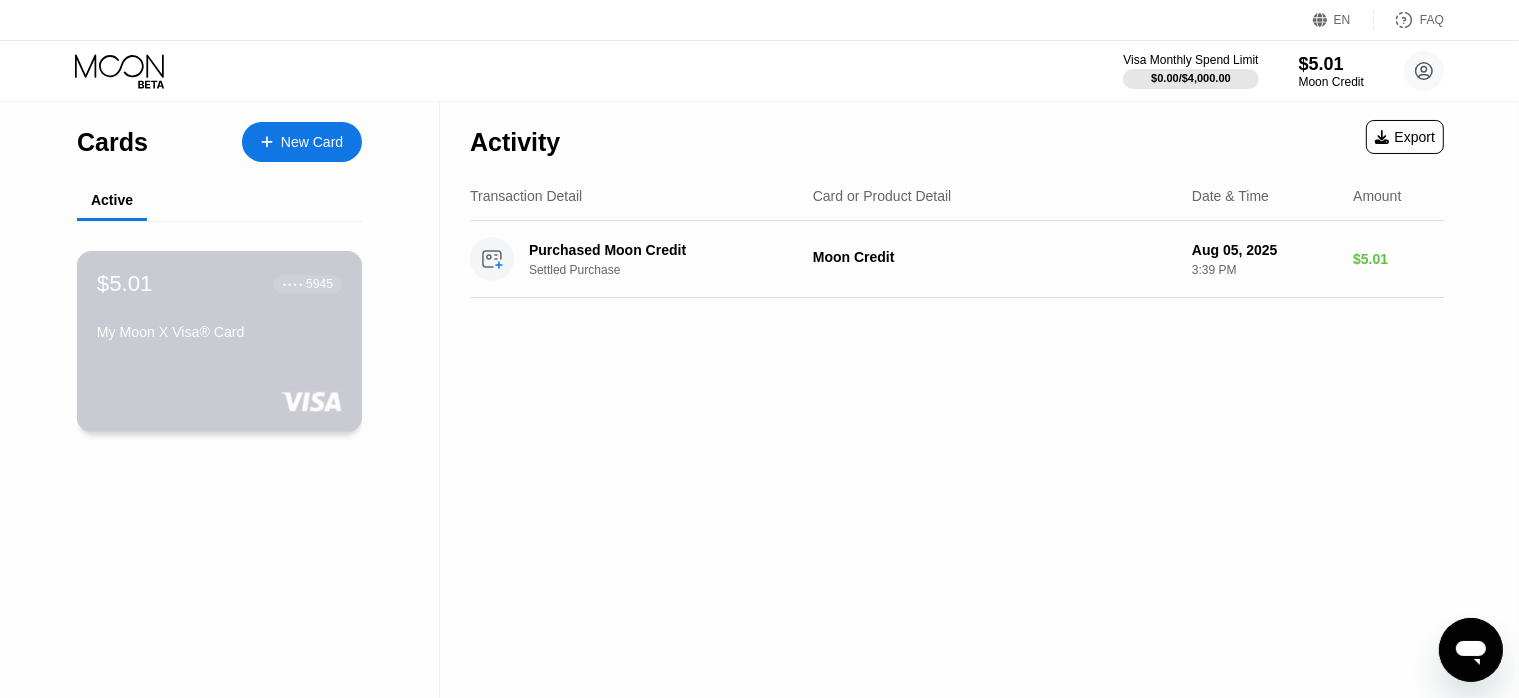click on "My Moon X Visa® Card" at bounding box center [219, 332] 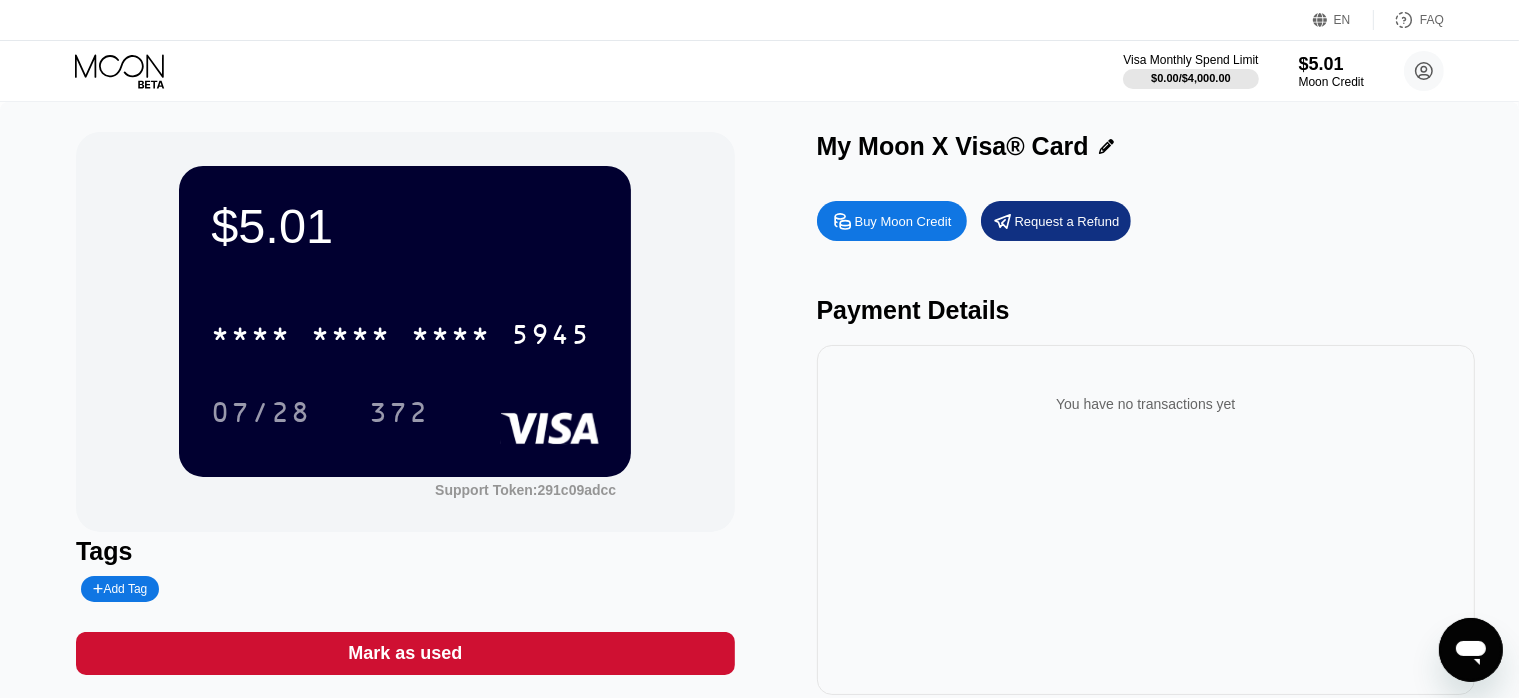 click 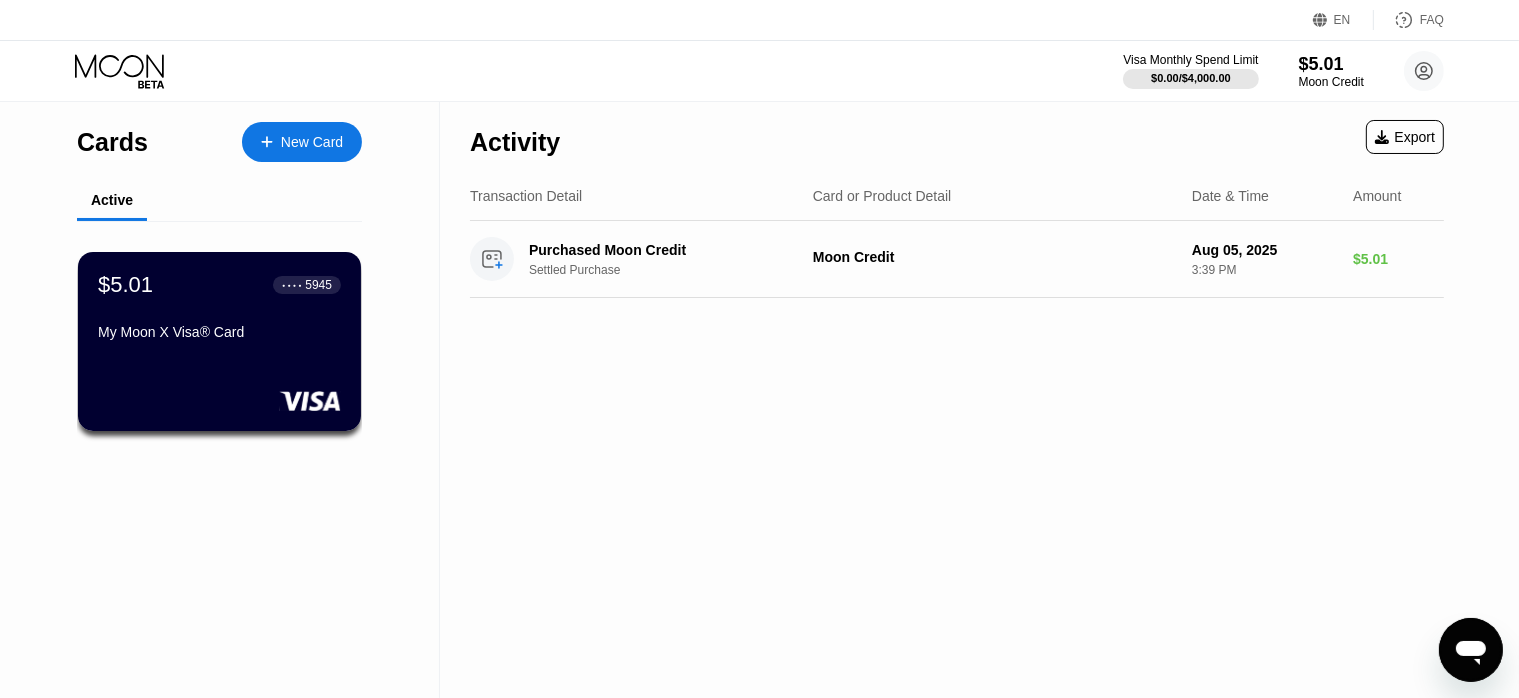 click on "New Card" at bounding box center (312, 142) 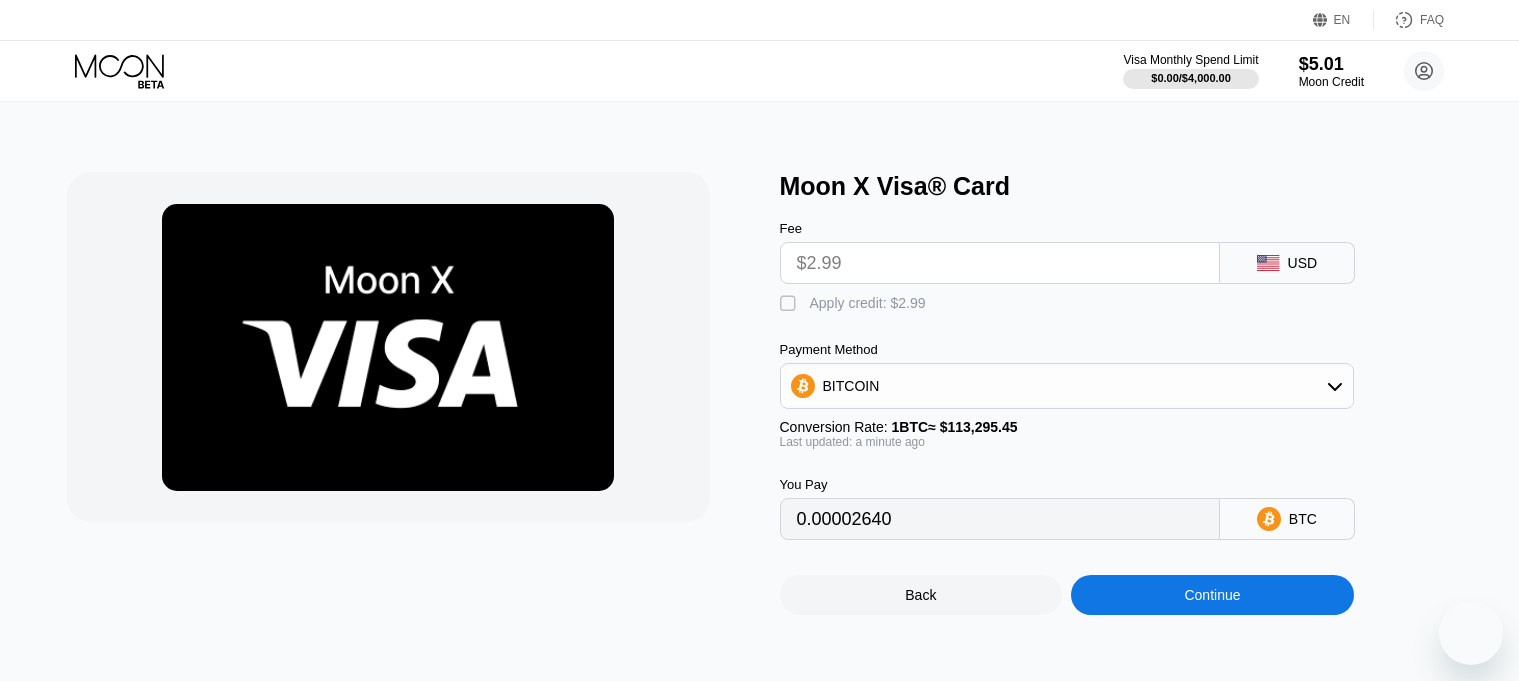 scroll, scrollTop: 66, scrollLeft: 0, axis: vertical 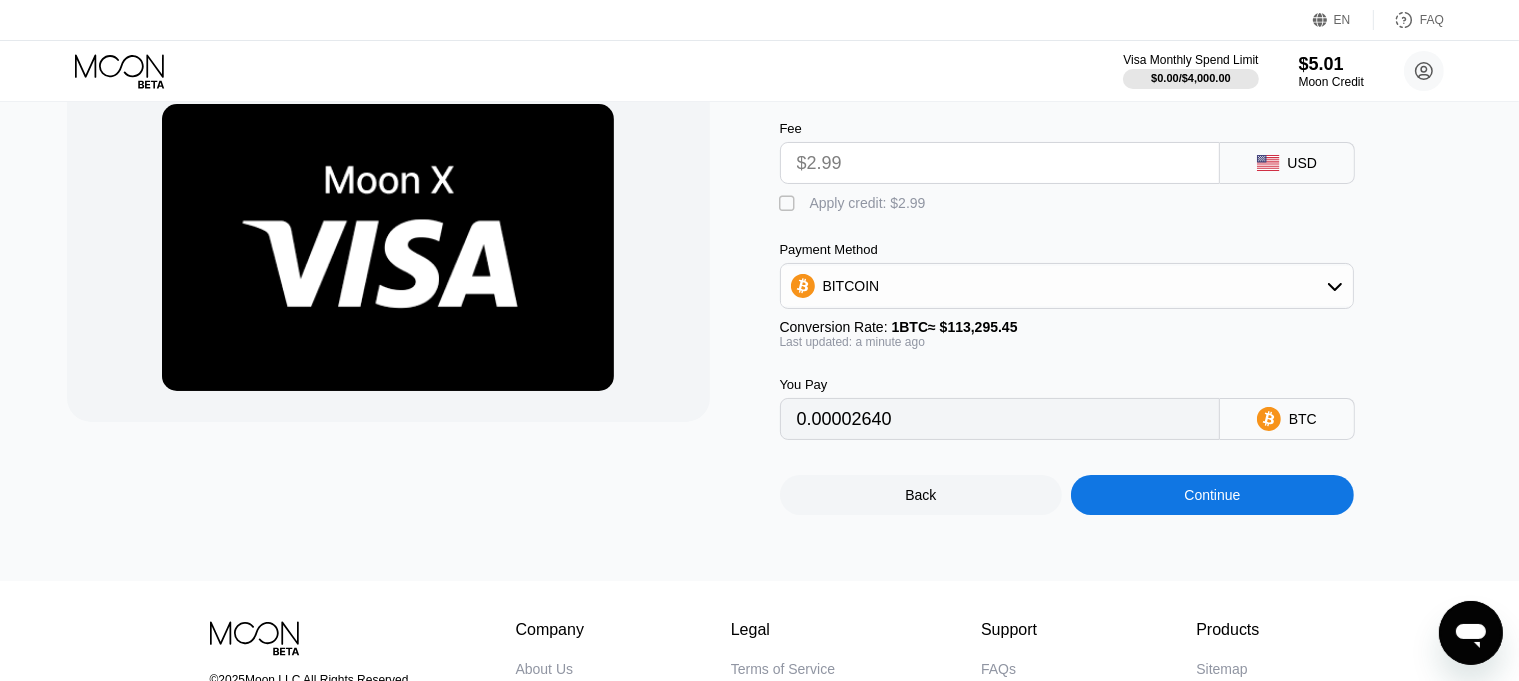 click on "Apply credit: $2.99" at bounding box center [868, 203] 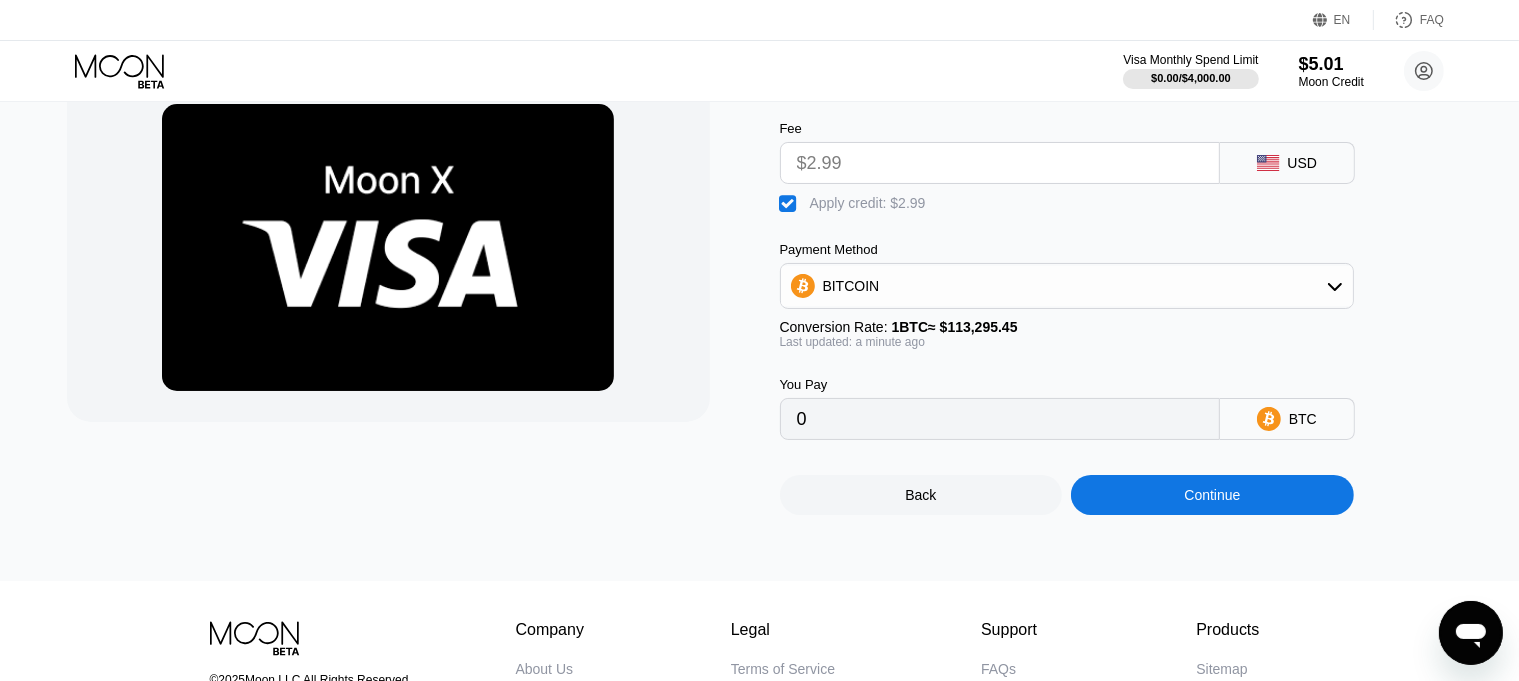 click on "Continue" at bounding box center (1212, 495) 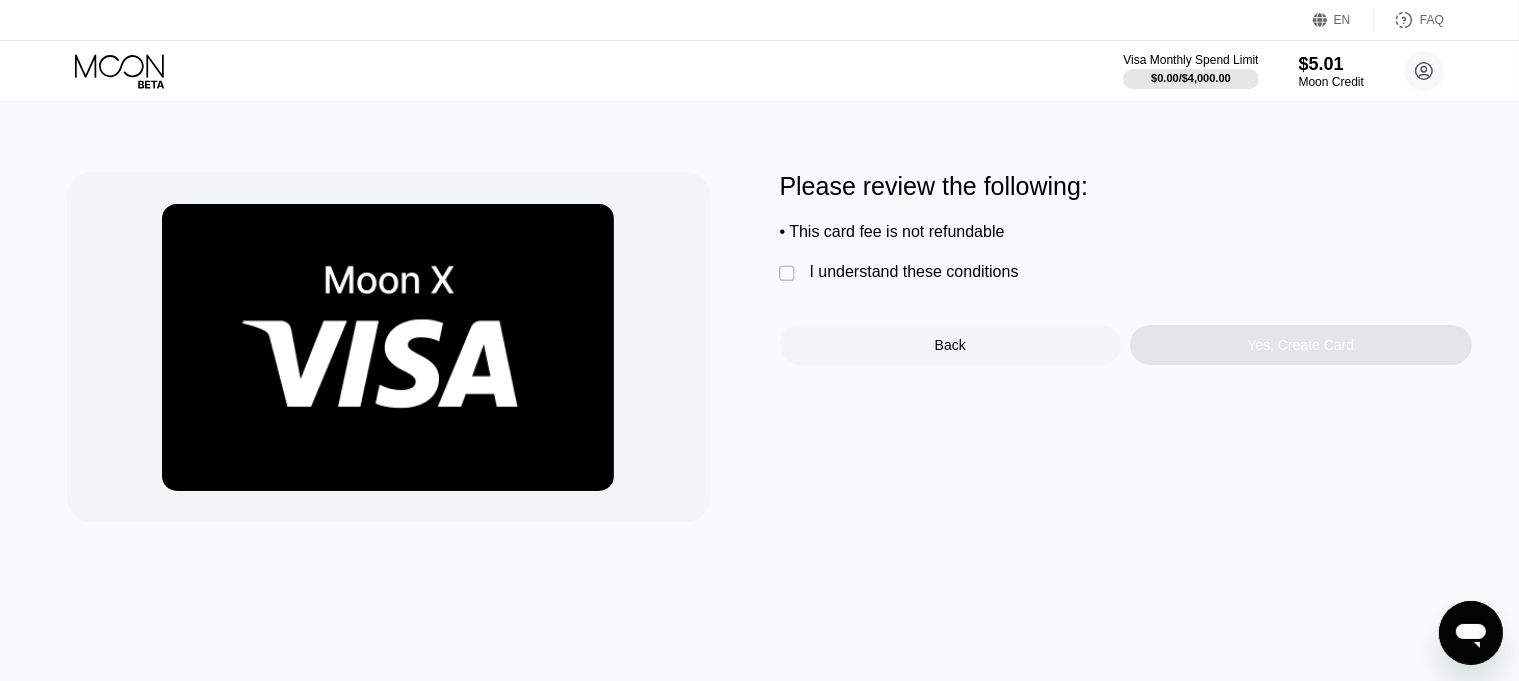 scroll, scrollTop: 0, scrollLeft: 0, axis: both 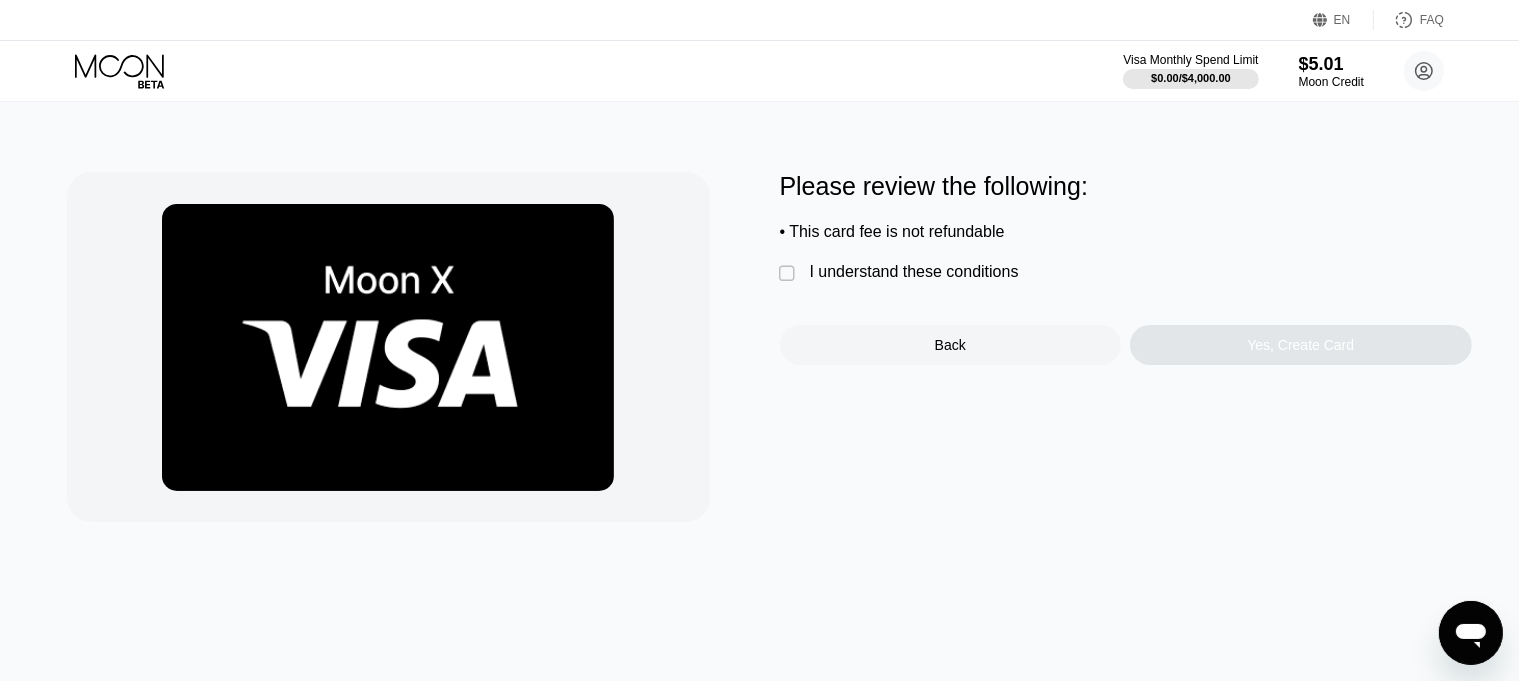 click on " I understand these conditions" at bounding box center [904, 273] 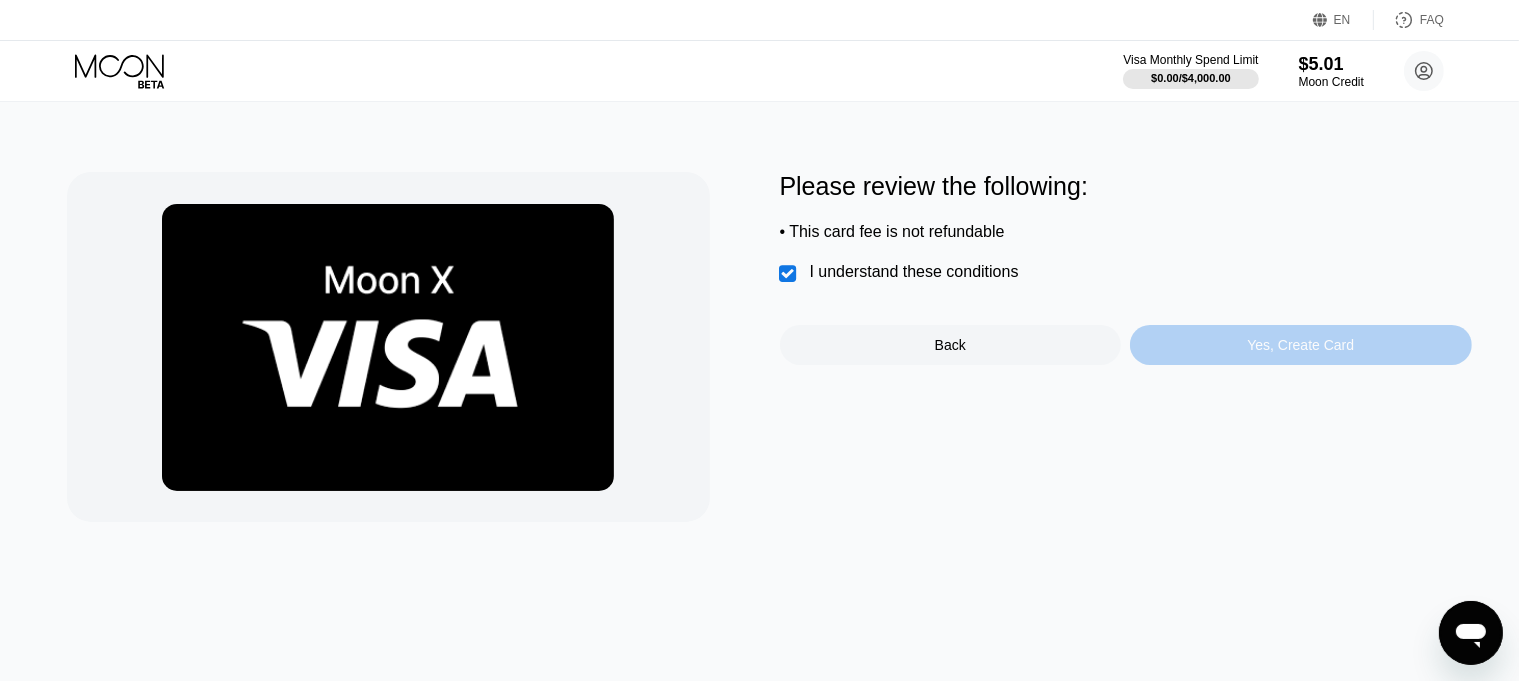click on "Yes, Create Card" at bounding box center (1301, 345) 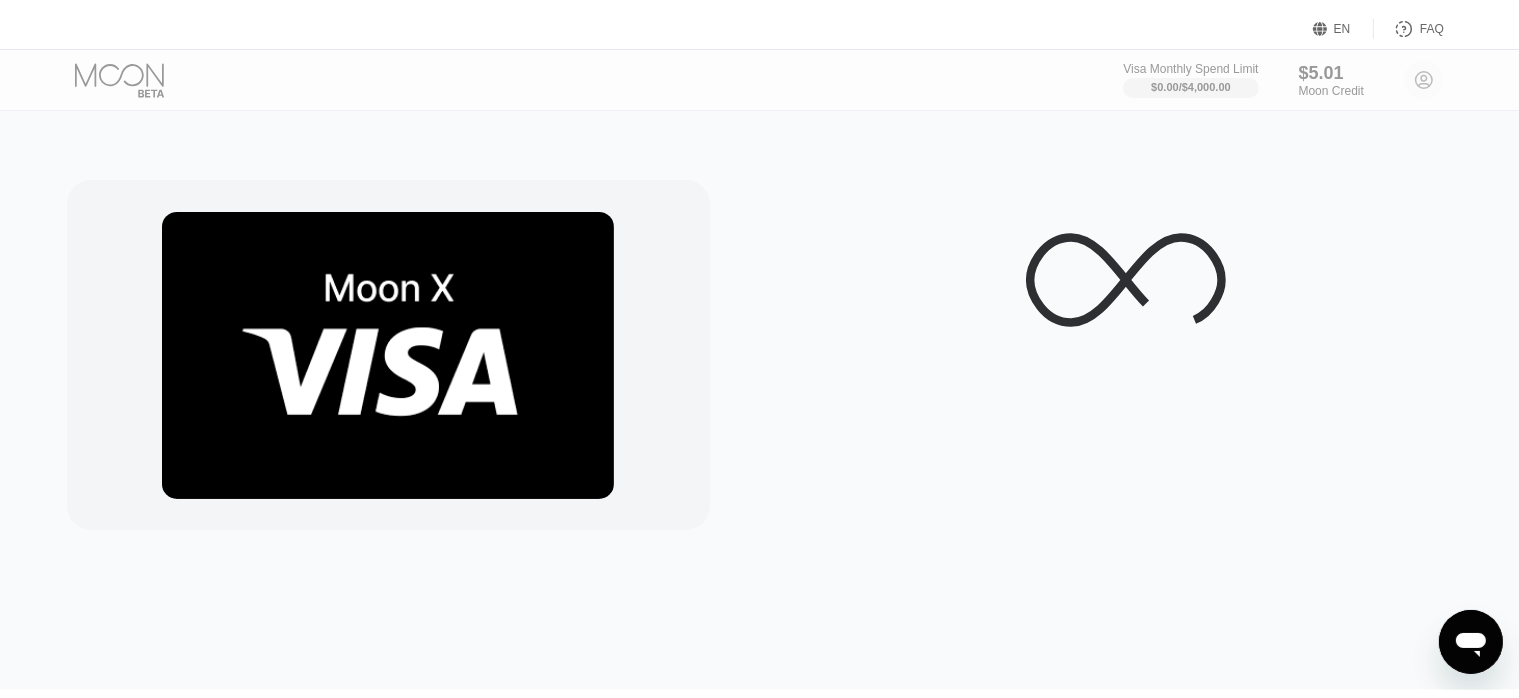 scroll, scrollTop: 0, scrollLeft: 0, axis: both 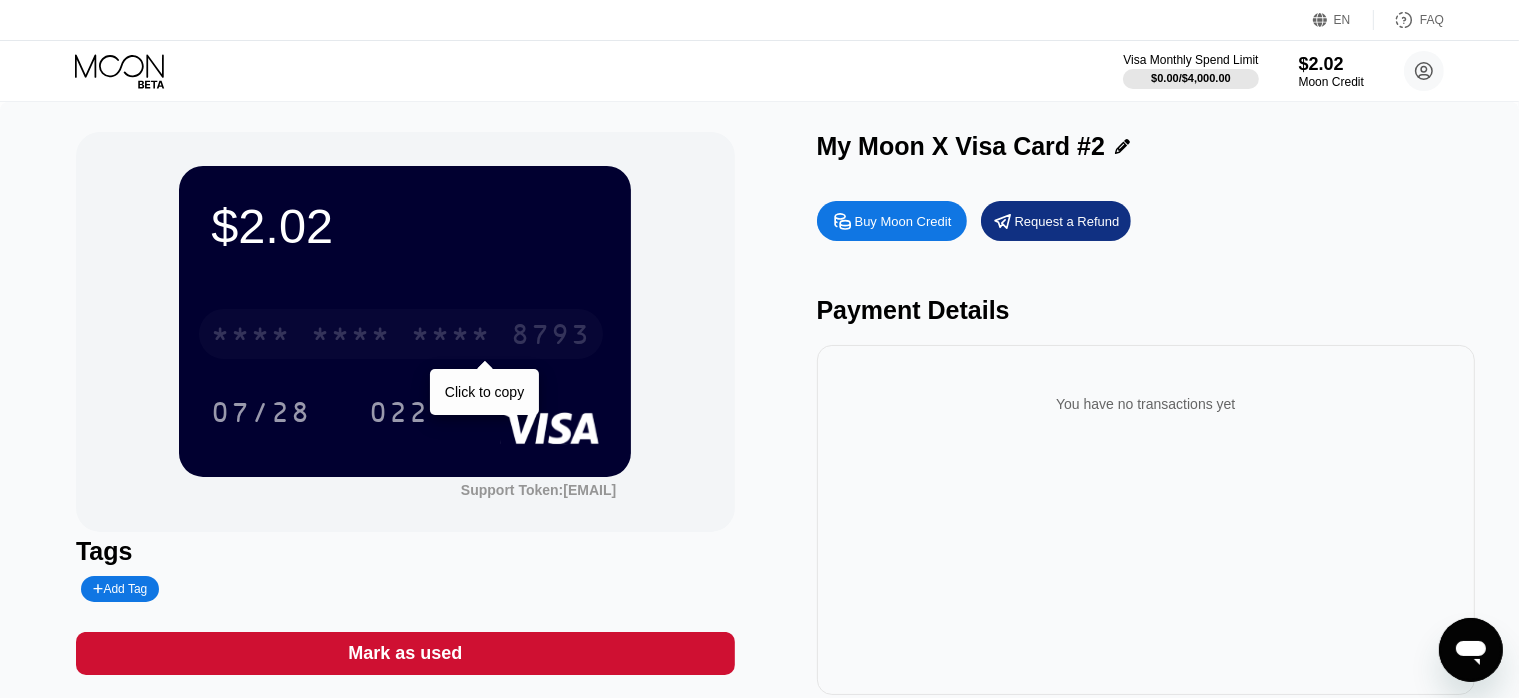 click on "8793" at bounding box center [551, 337] 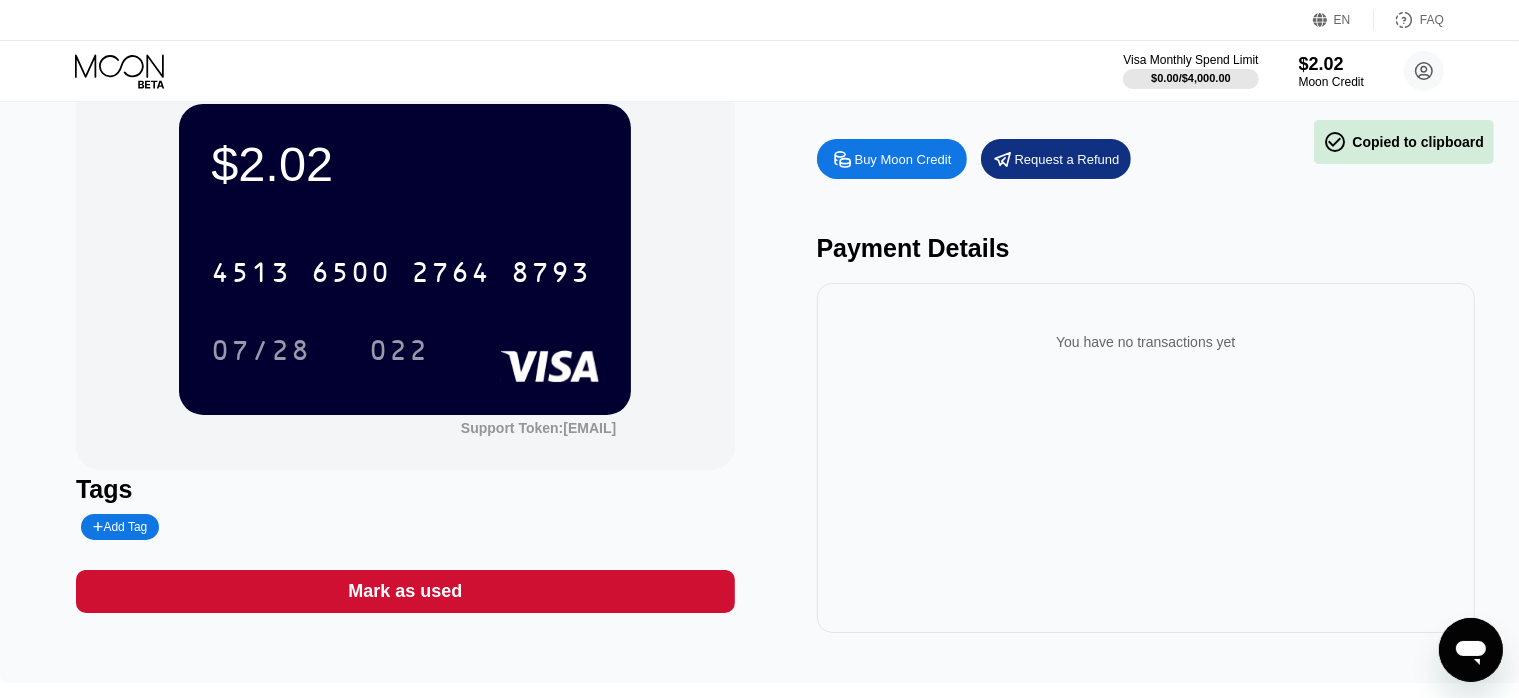 scroll, scrollTop: 66, scrollLeft: 0, axis: vertical 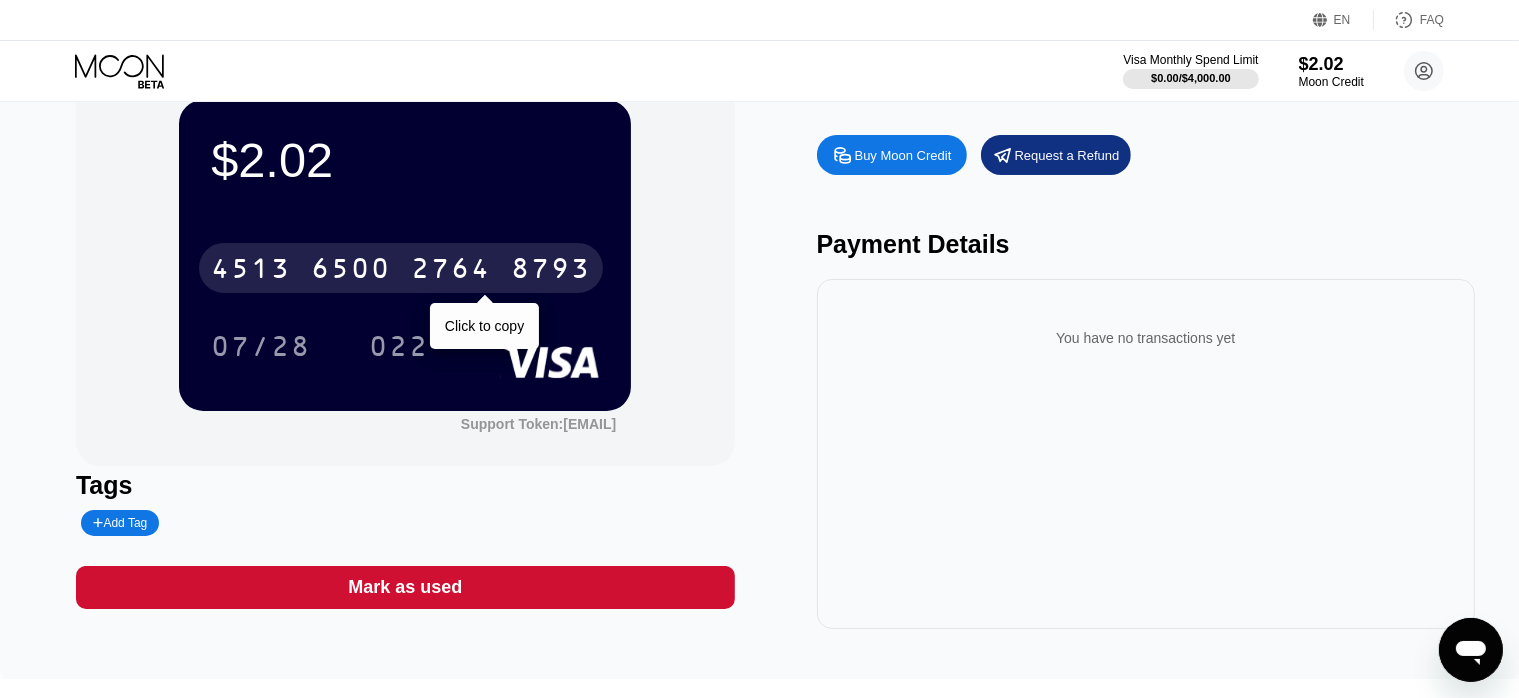 click on "8793" at bounding box center [551, 271] 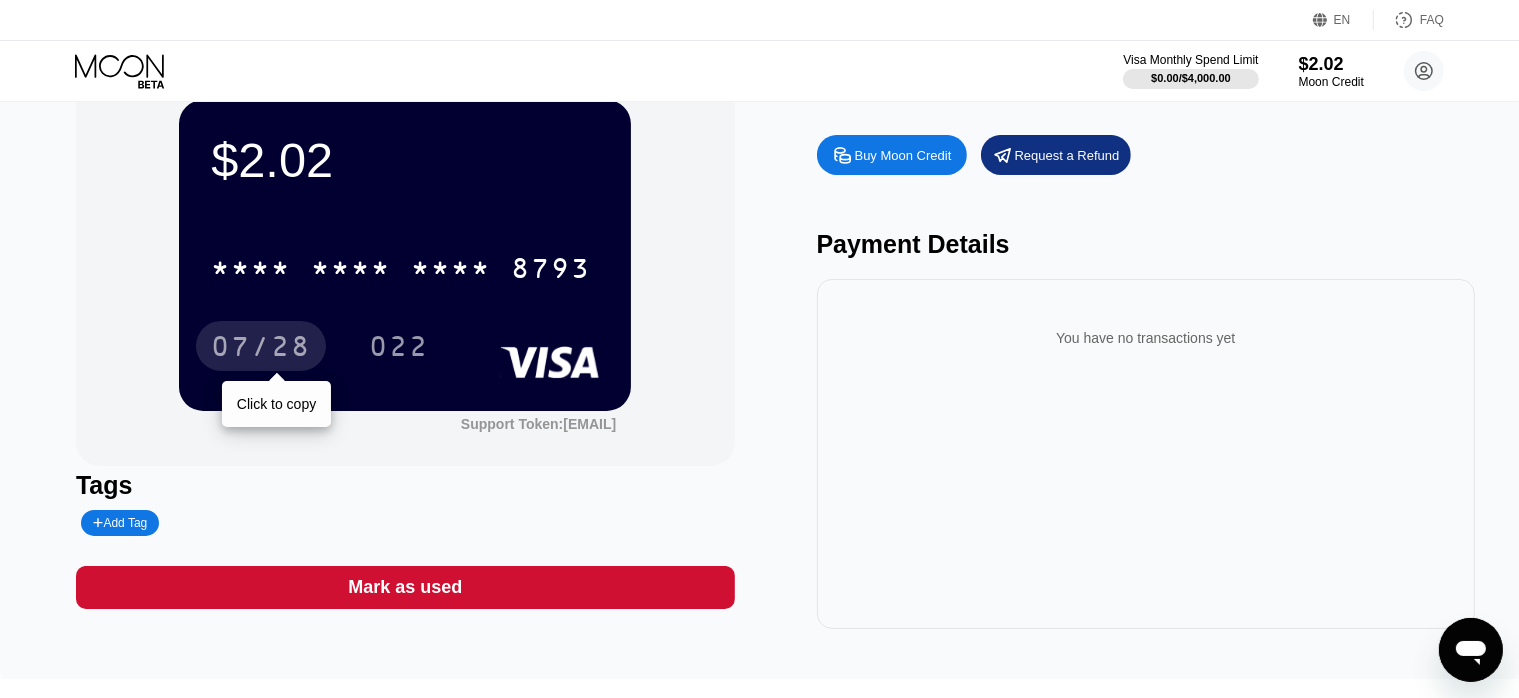 click on "07/28" at bounding box center (261, 349) 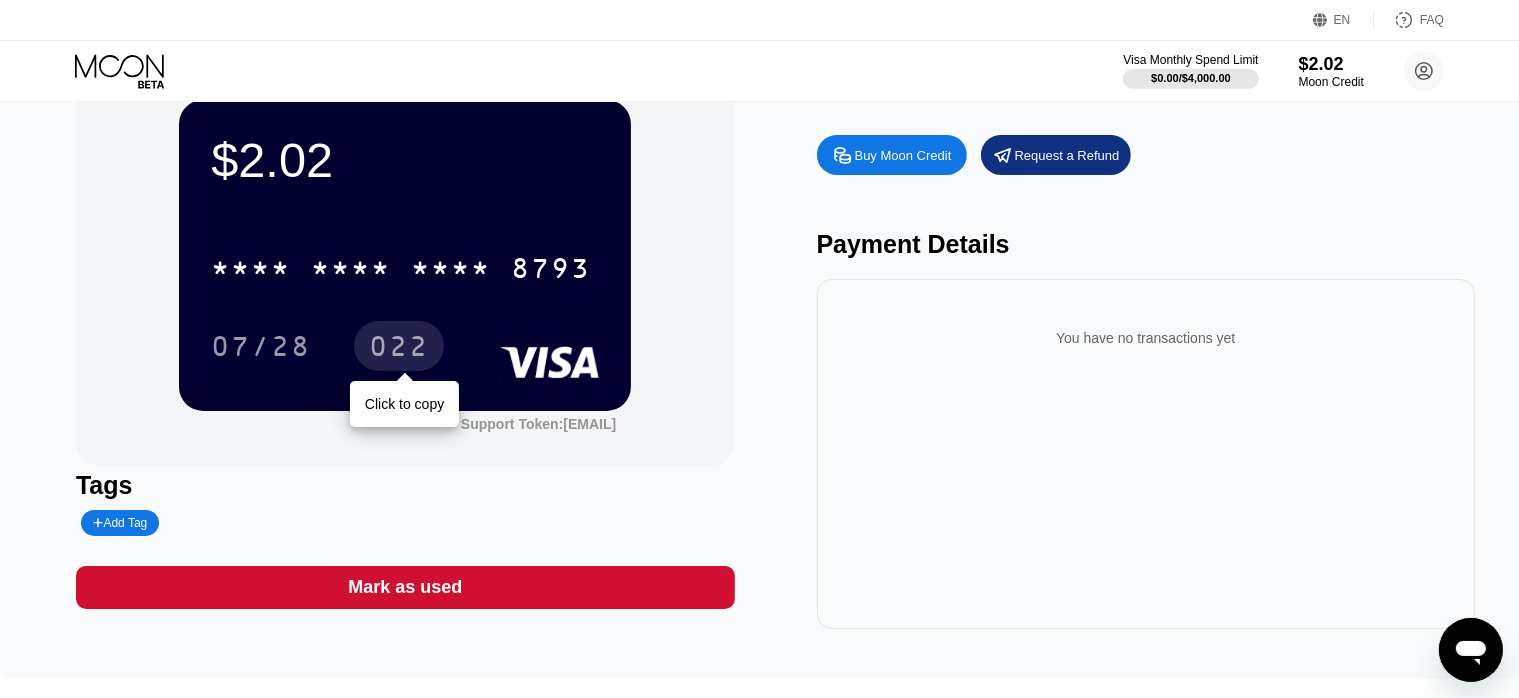 click on "022" at bounding box center [399, 349] 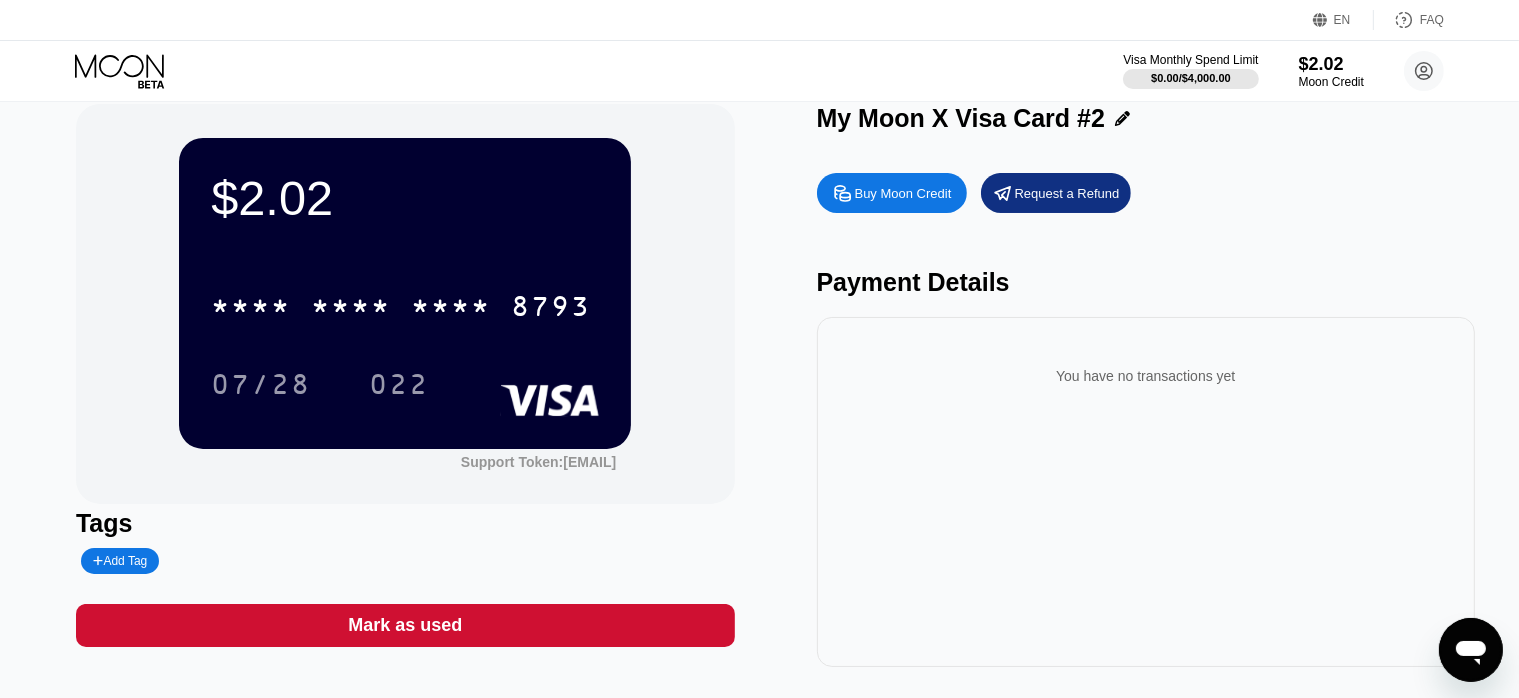 scroll, scrollTop: 0, scrollLeft: 0, axis: both 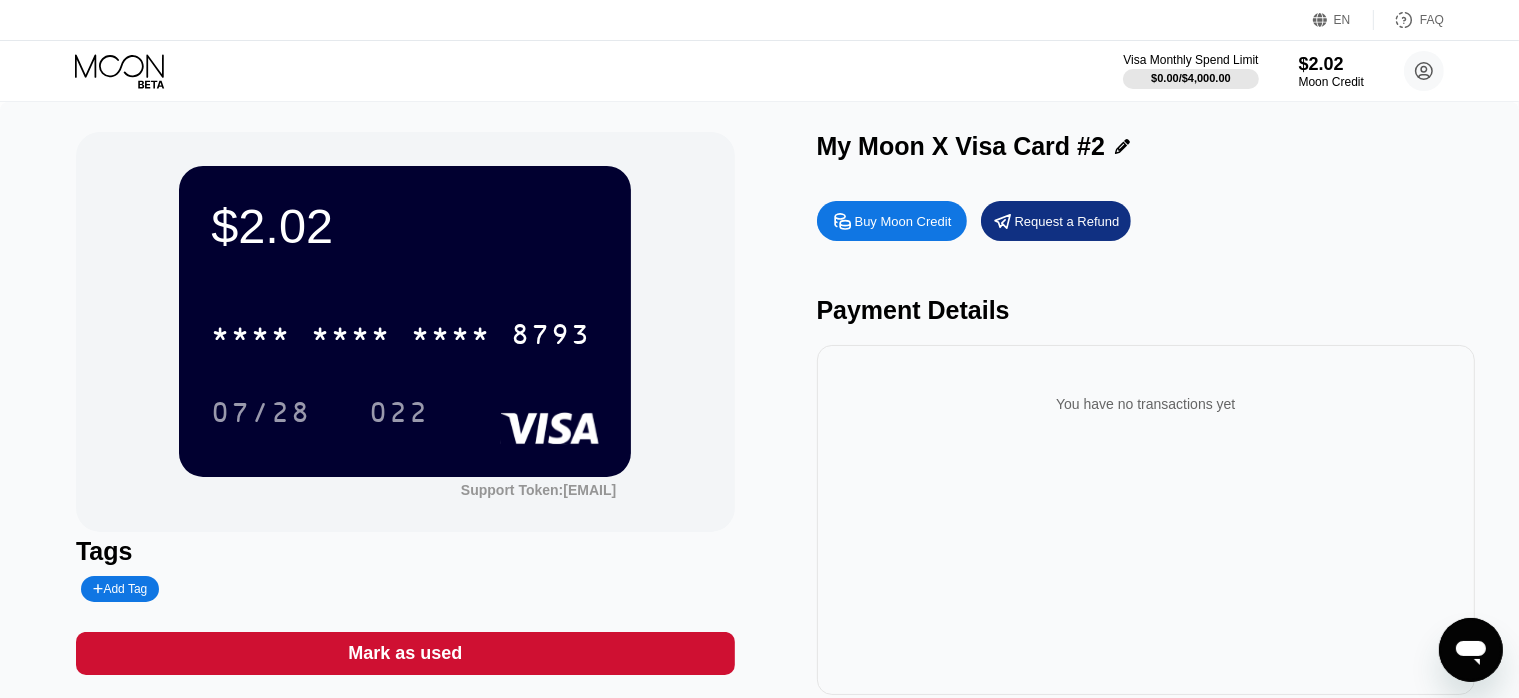 click 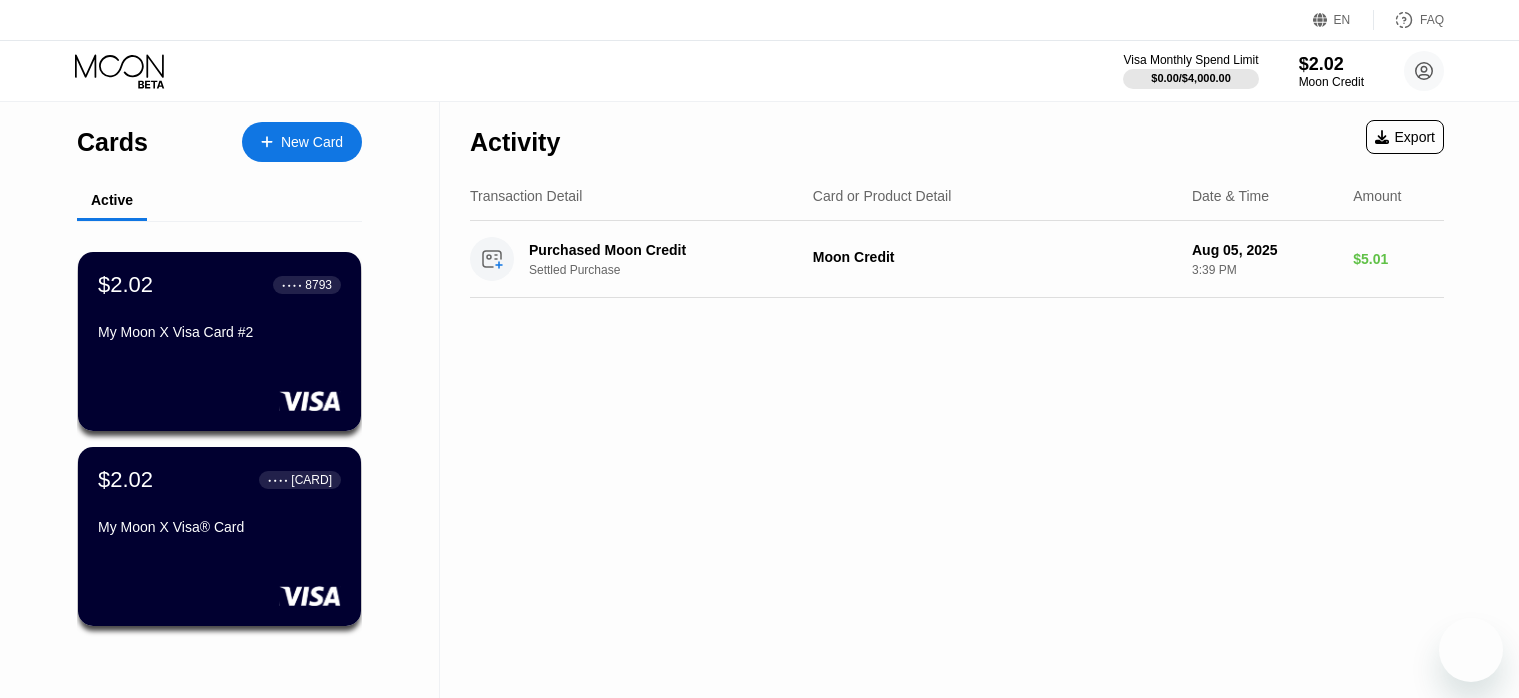 scroll, scrollTop: 0, scrollLeft: 0, axis: both 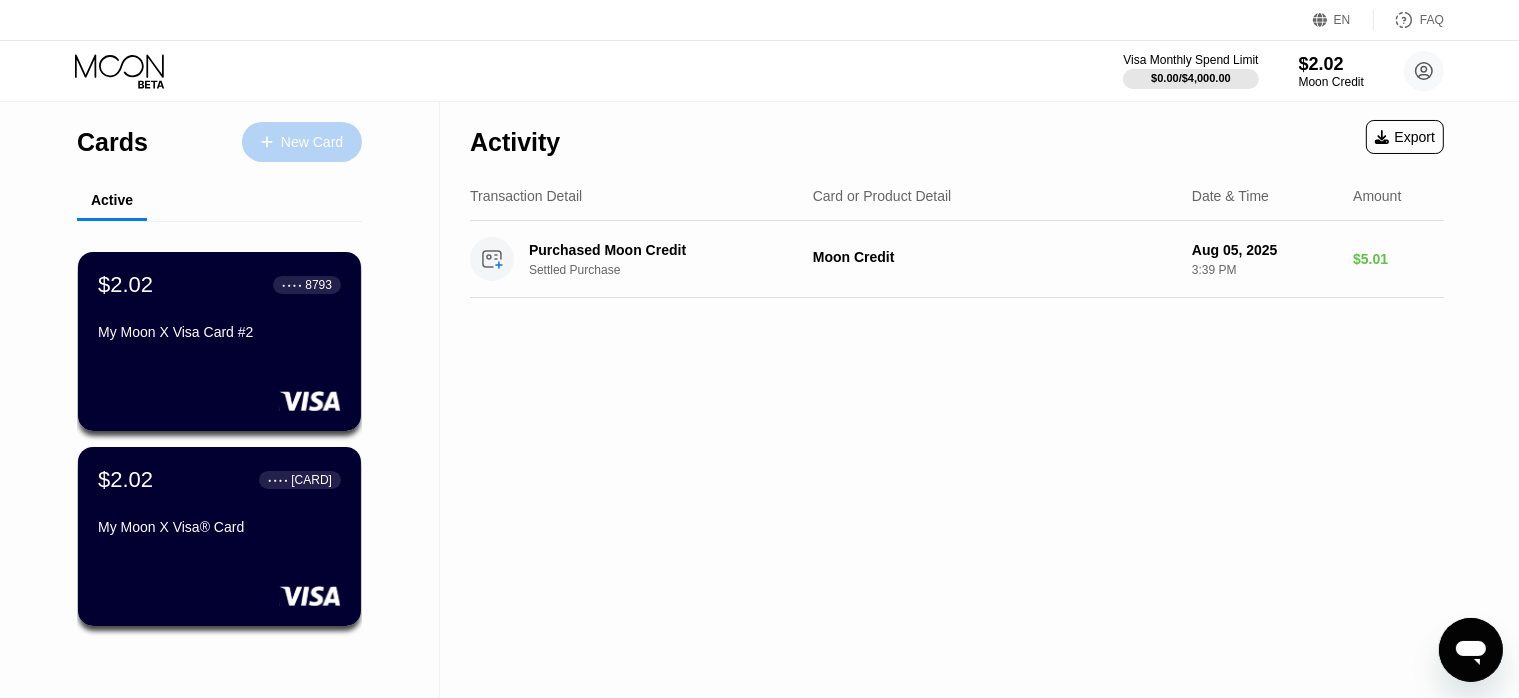 click on "New Card" at bounding box center [302, 142] 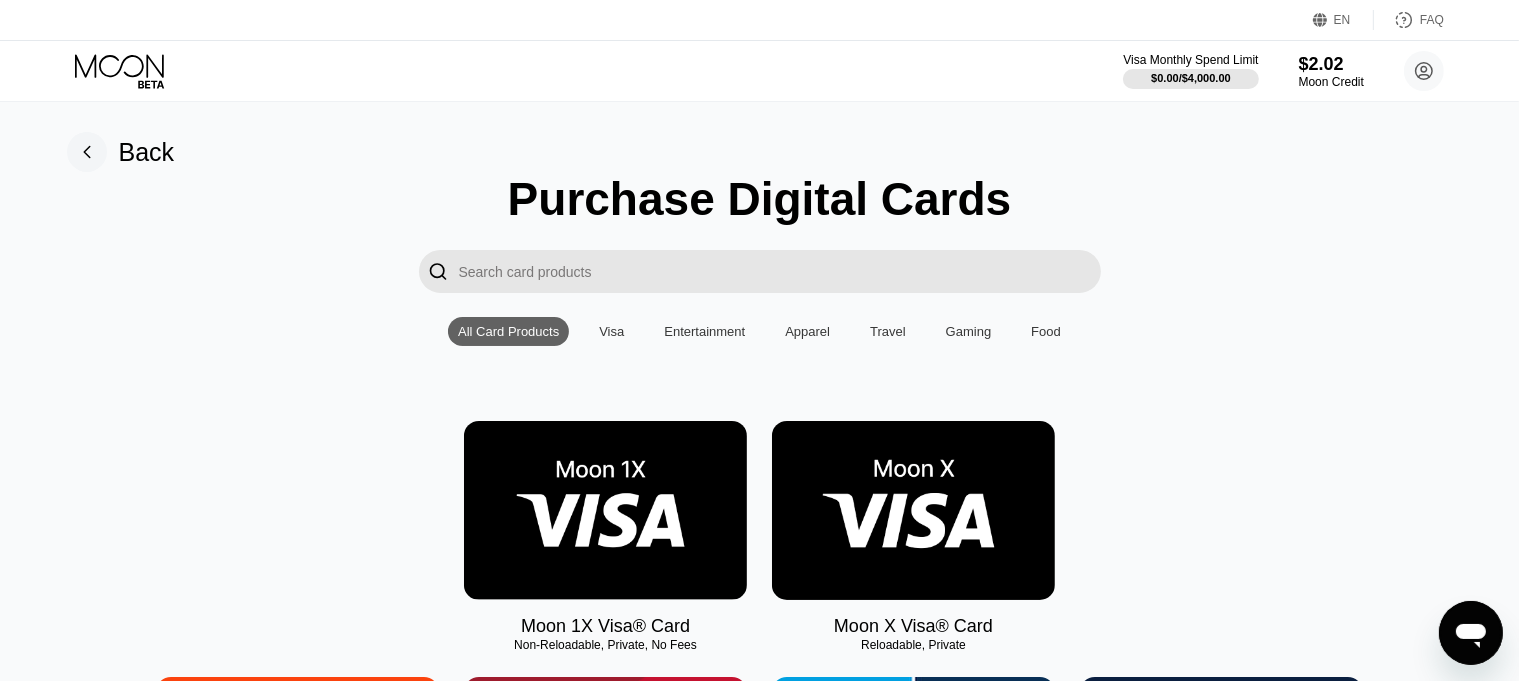 click on "Visa" at bounding box center [611, 331] 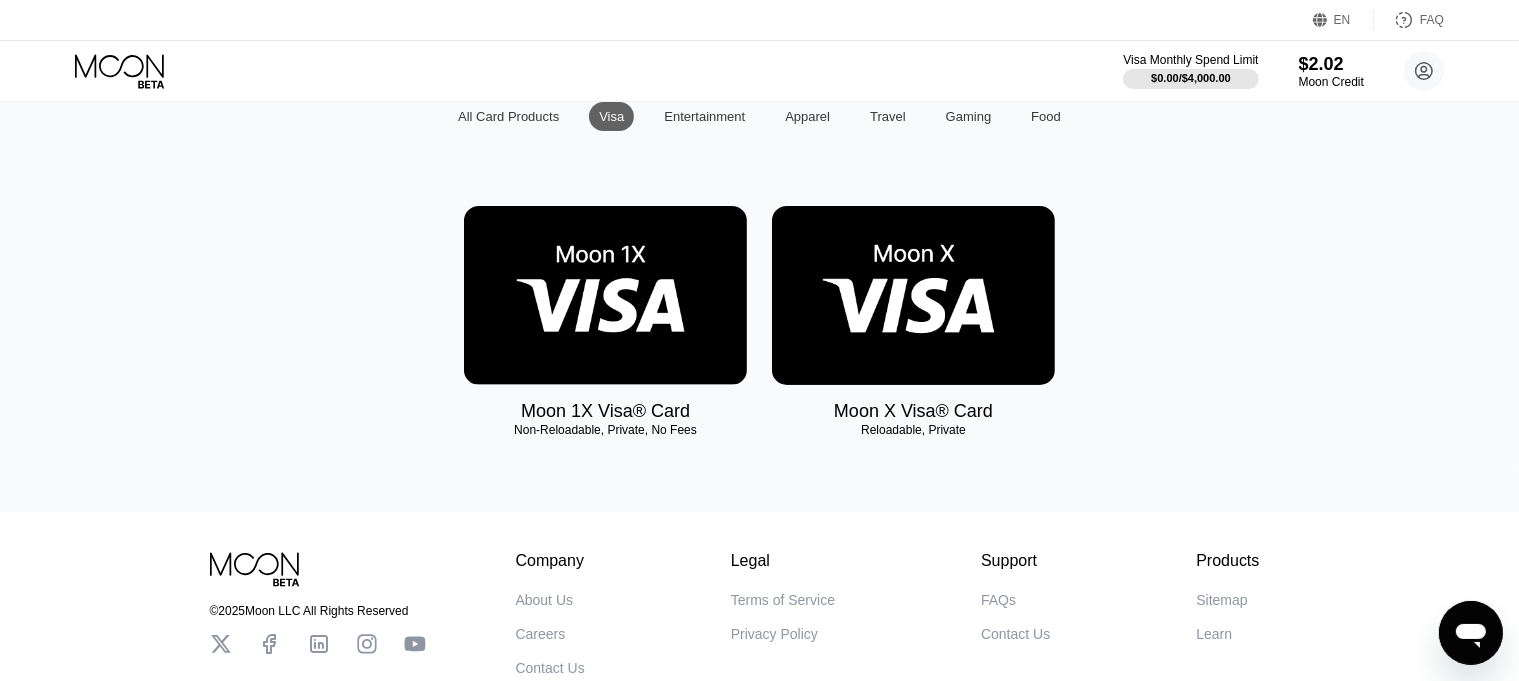 scroll, scrollTop: 233, scrollLeft: 0, axis: vertical 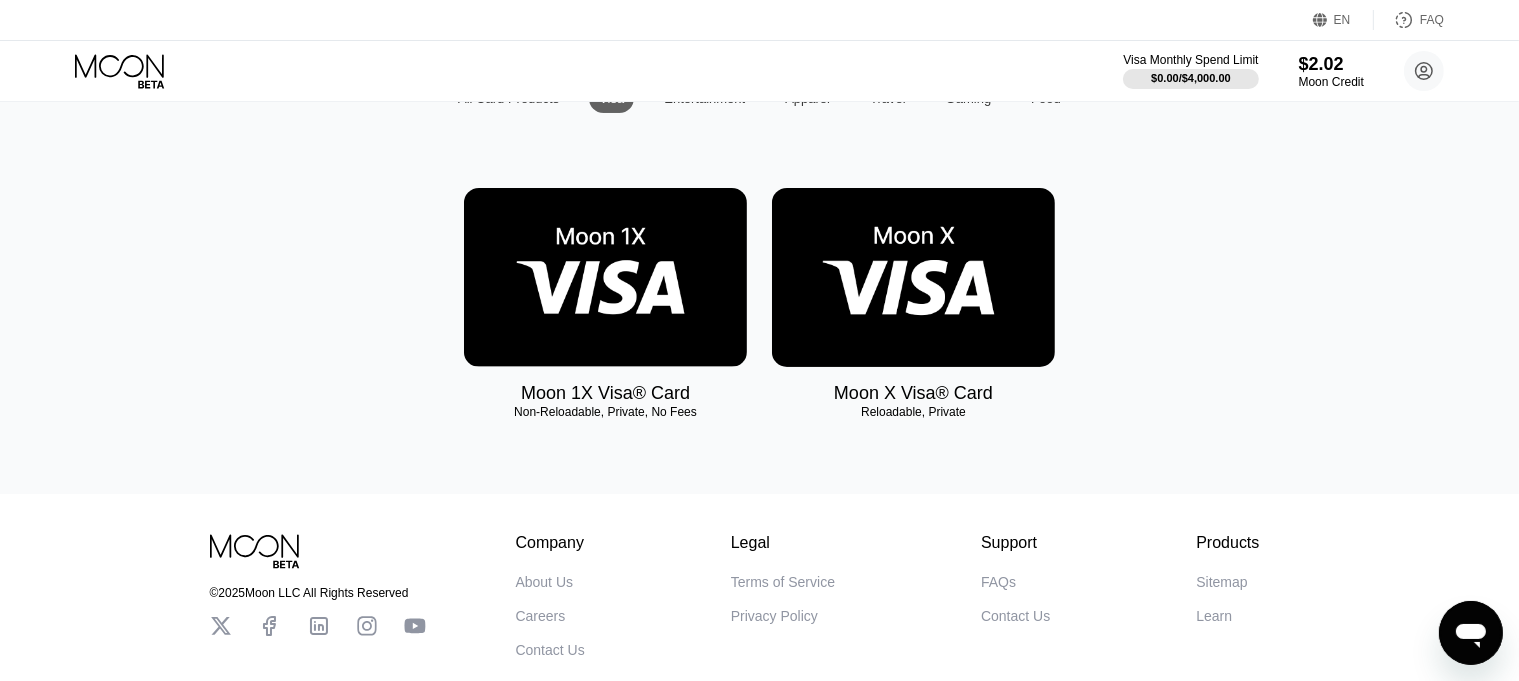 click at bounding box center (605, 277) 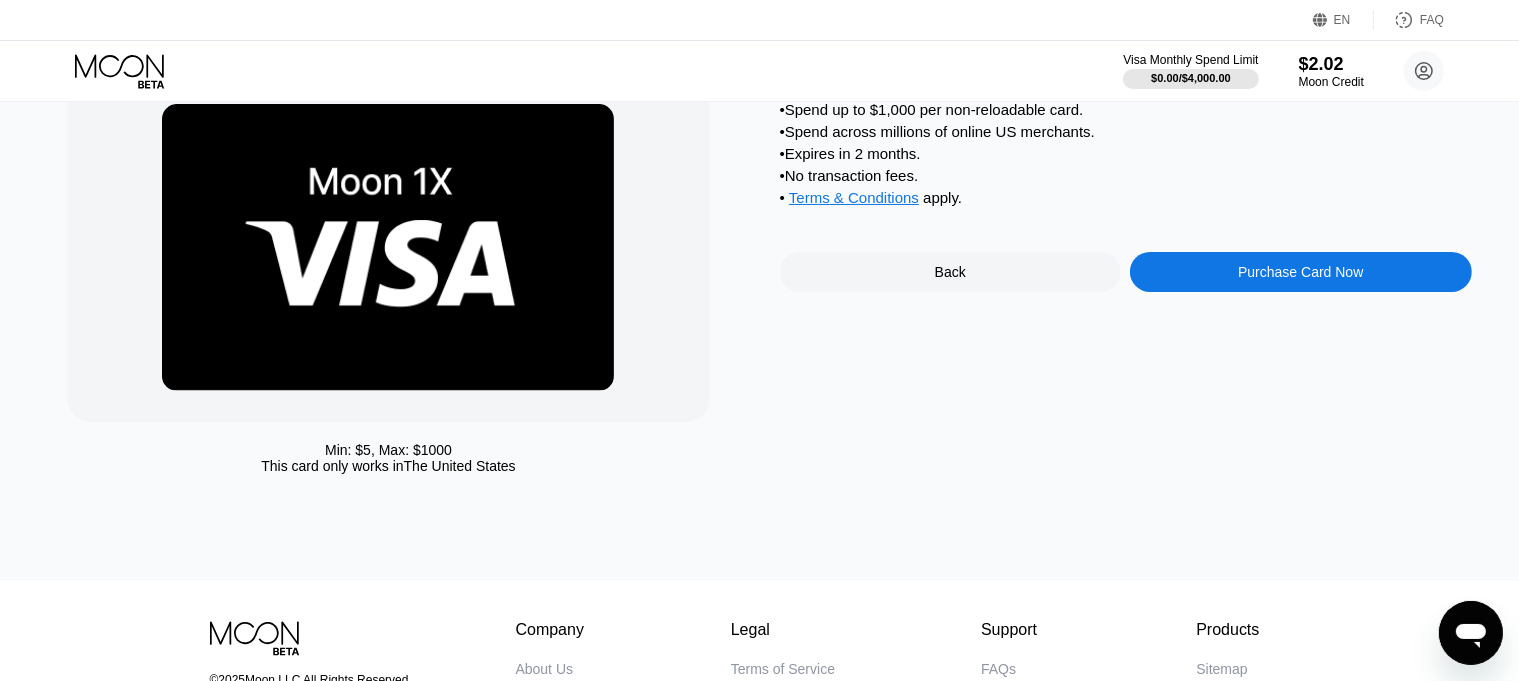 scroll, scrollTop: 133, scrollLeft: 0, axis: vertical 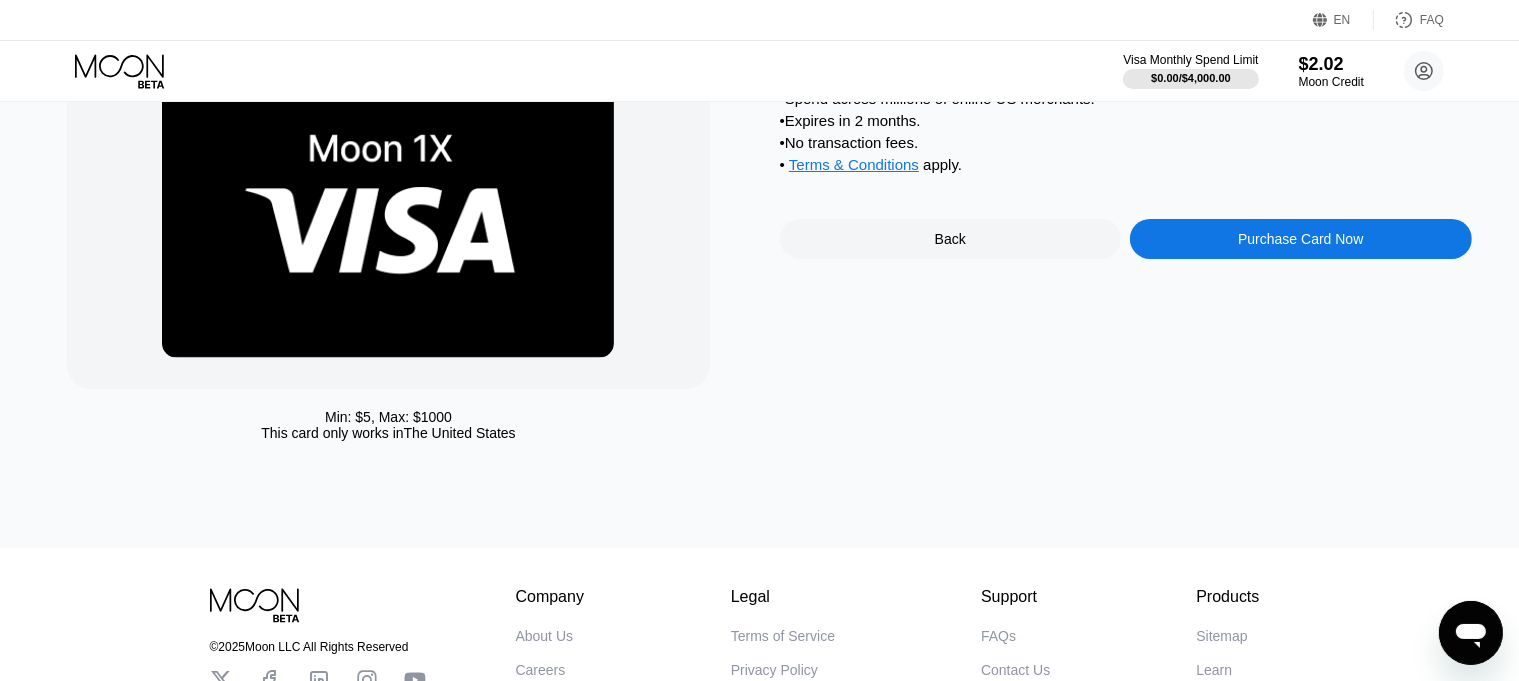 click on "Purchase Card Now" at bounding box center (1300, 239) 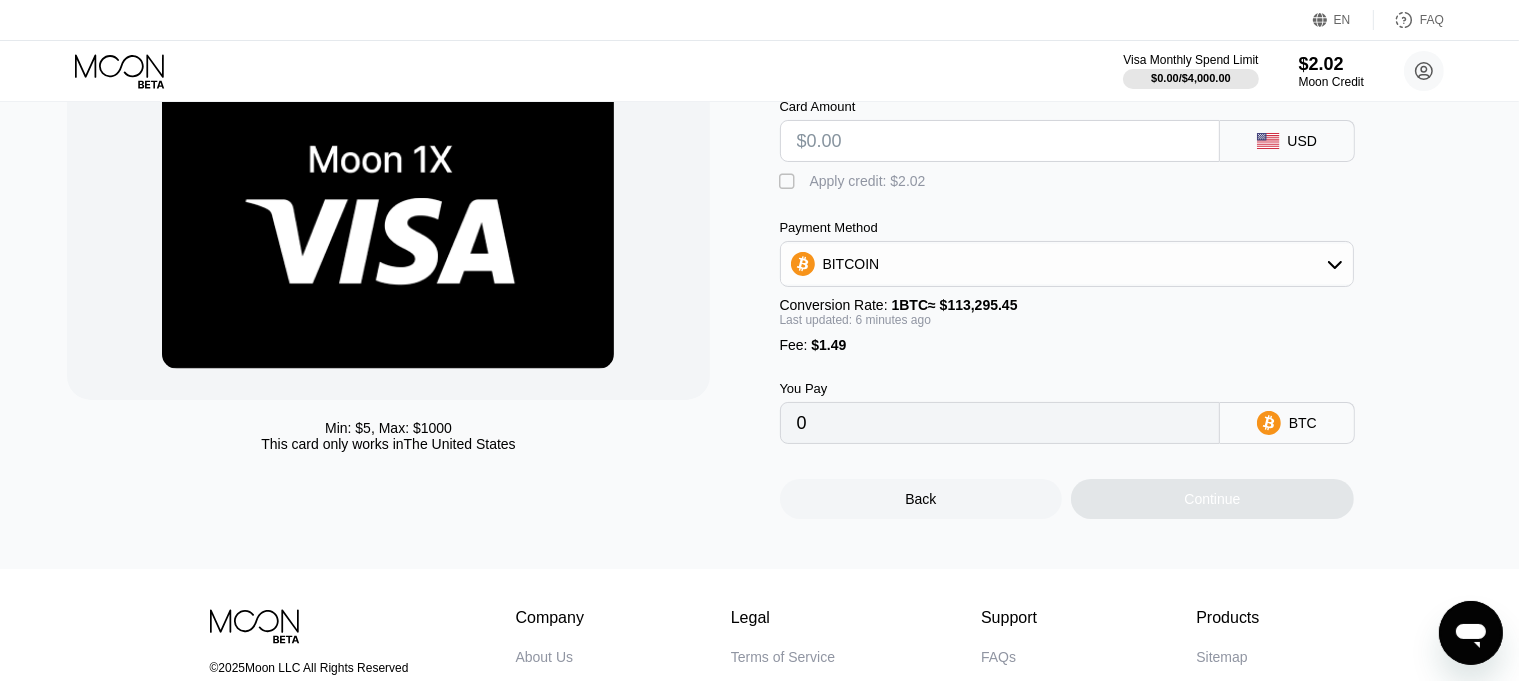 scroll, scrollTop: 166, scrollLeft: 0, axis: vertical 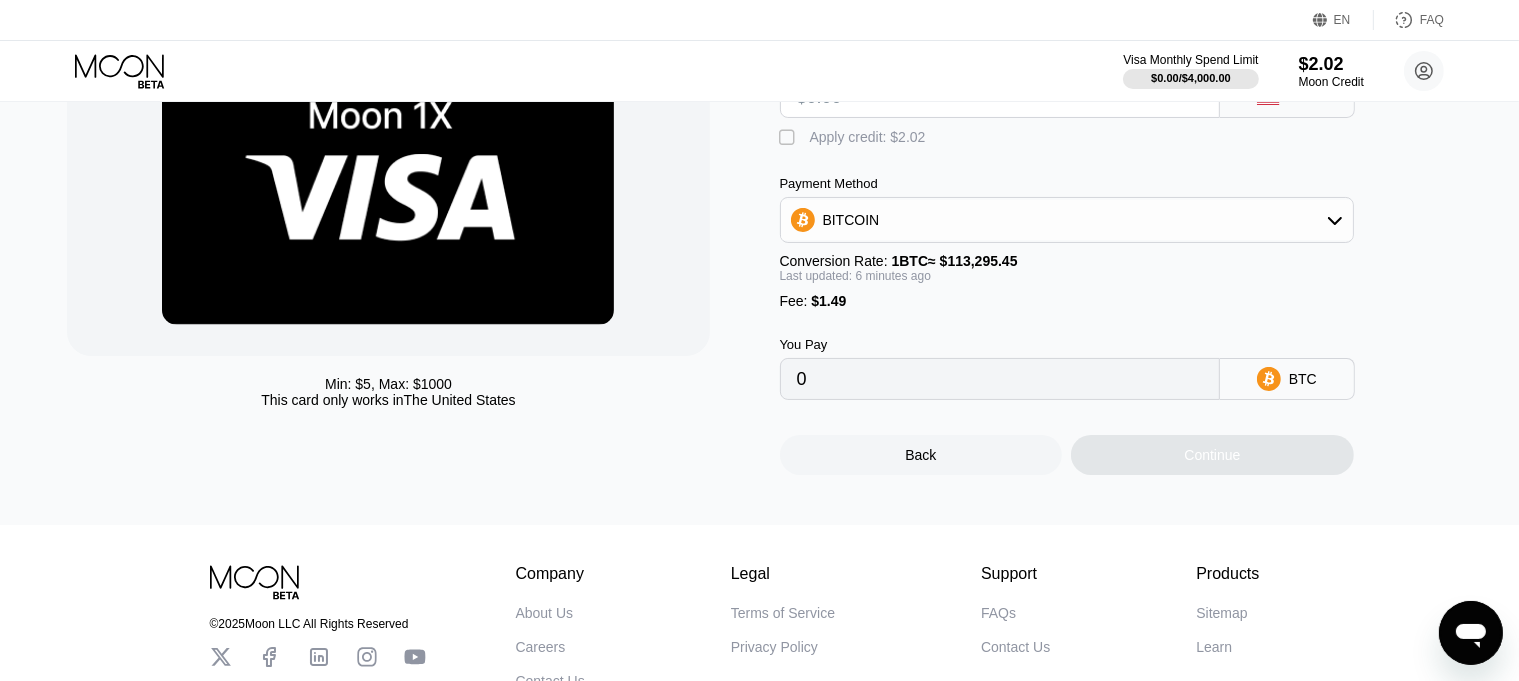 click on "Back" at bounding box center (921, 455) 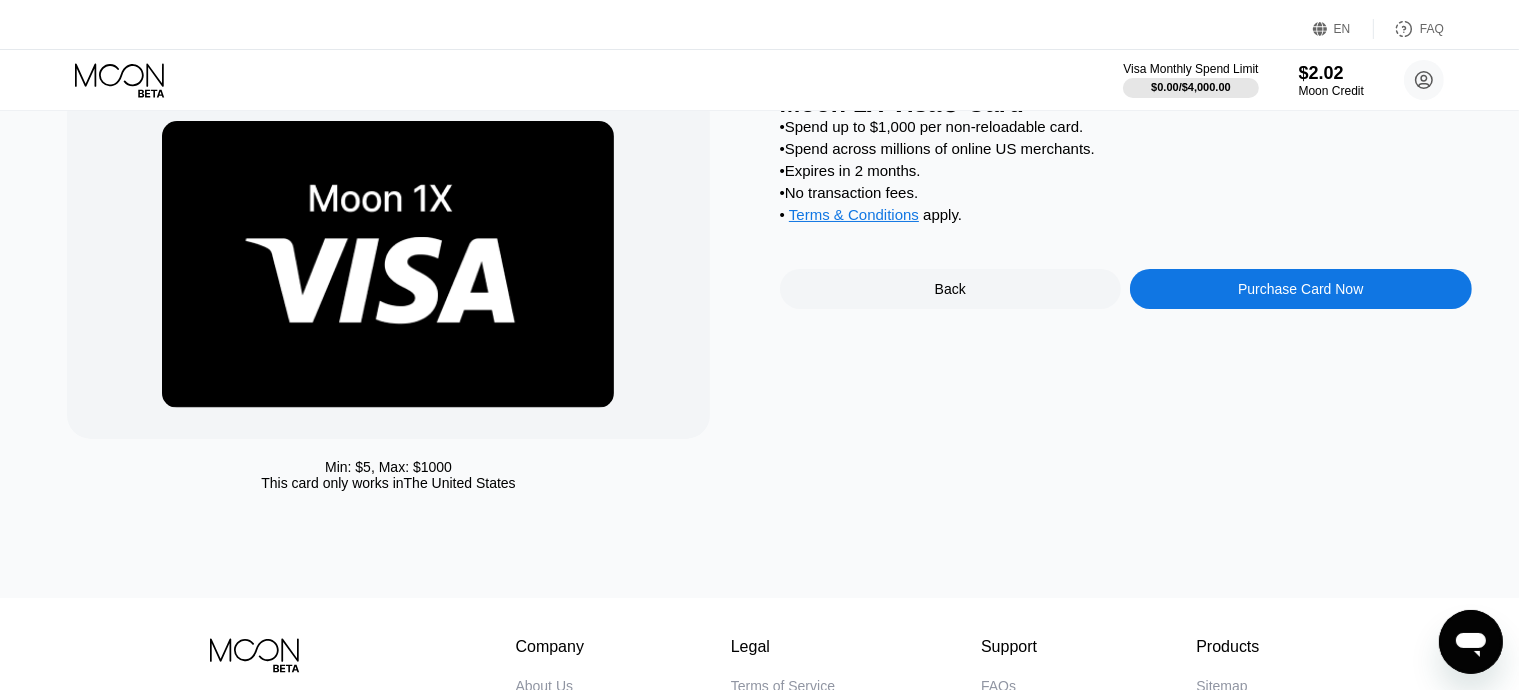 scroll, scrollTop: 0, scrollLeft: 0, axis: both 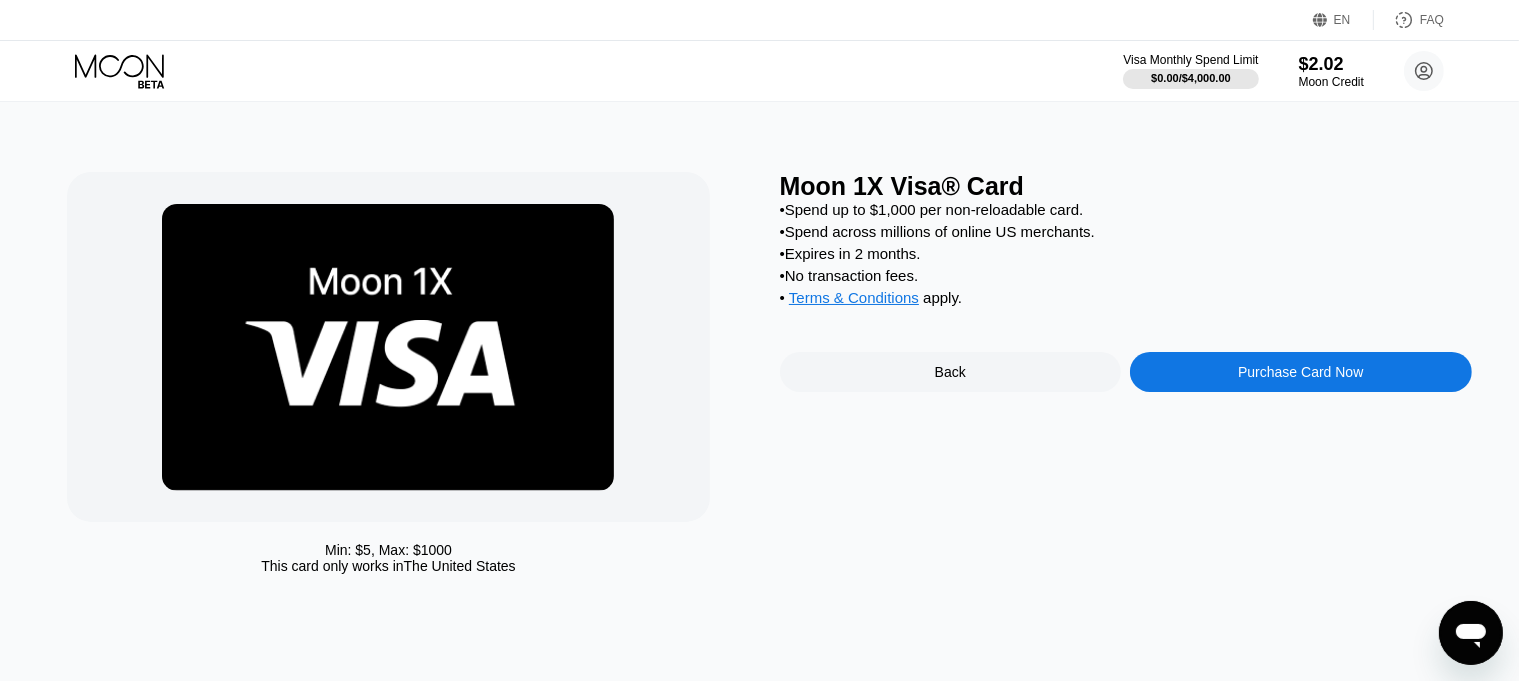 click 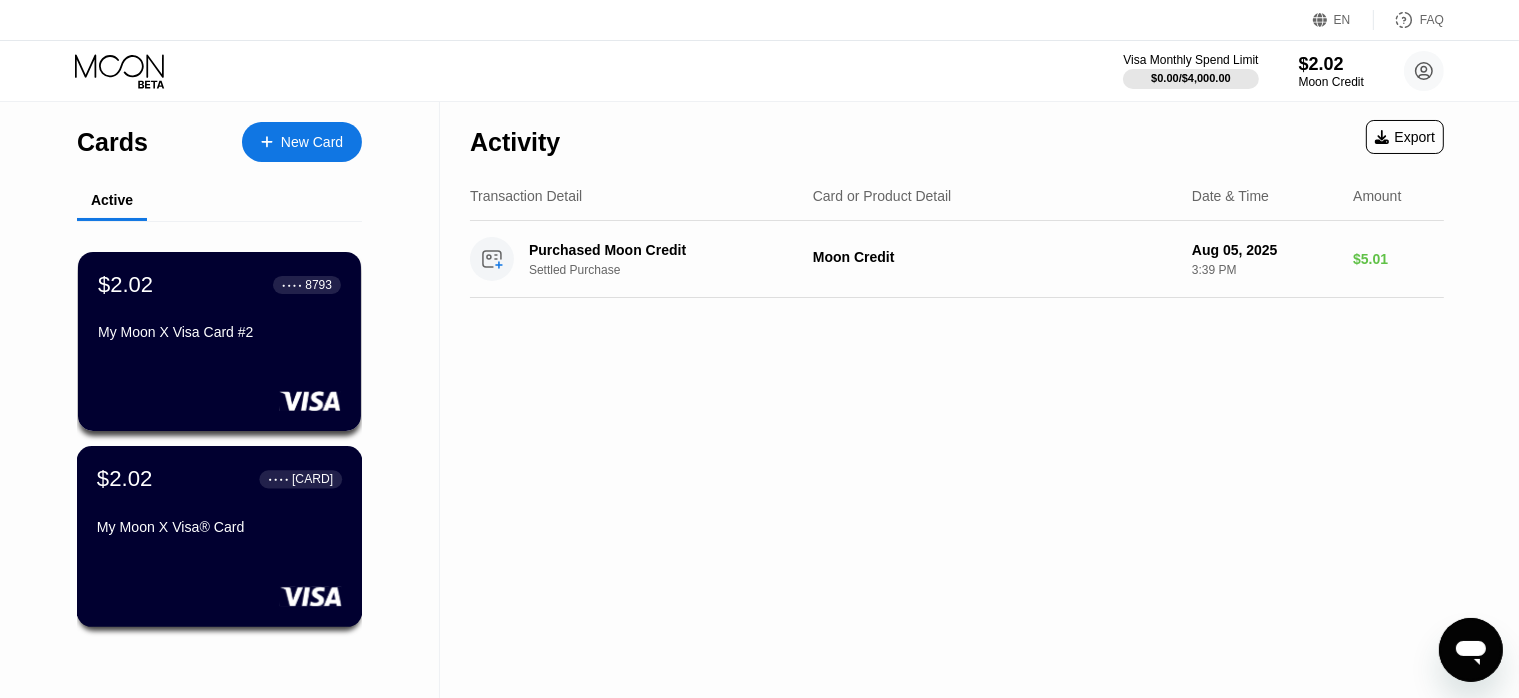 click on "$2.02 ● ● ● ● 5945" at bounding box center (219, 479) 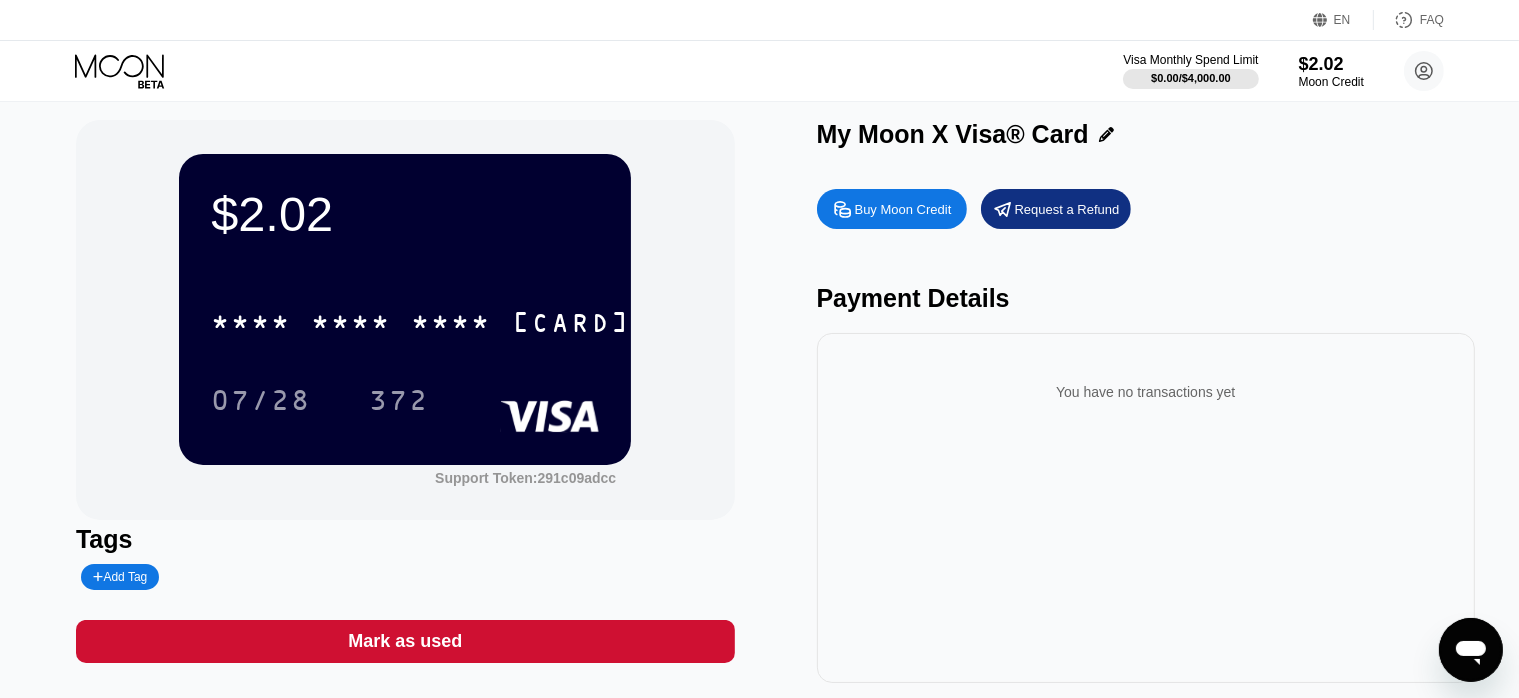 scroll, scrollTop: 0, scrollLeft: 0, axis: both 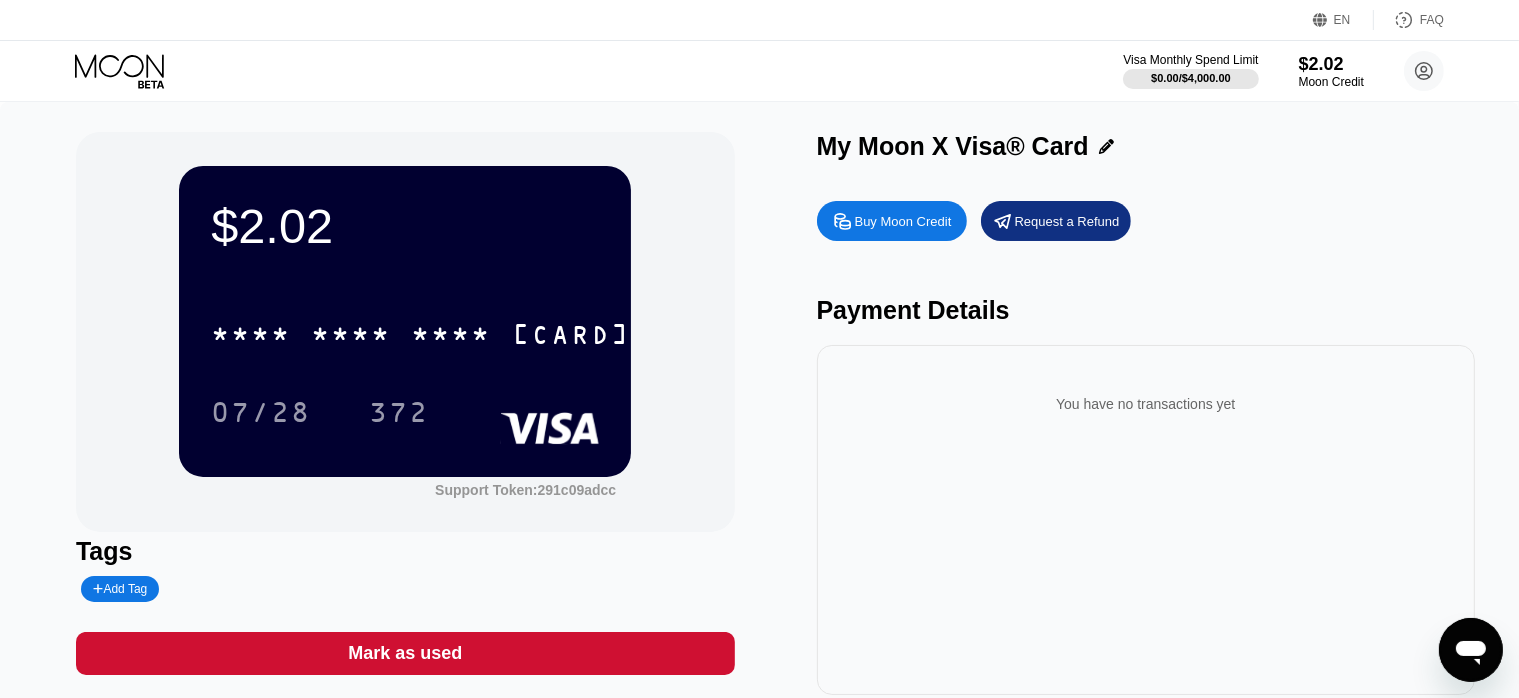 click on "You have no transactions yet" at bounding box center (1146, 404) 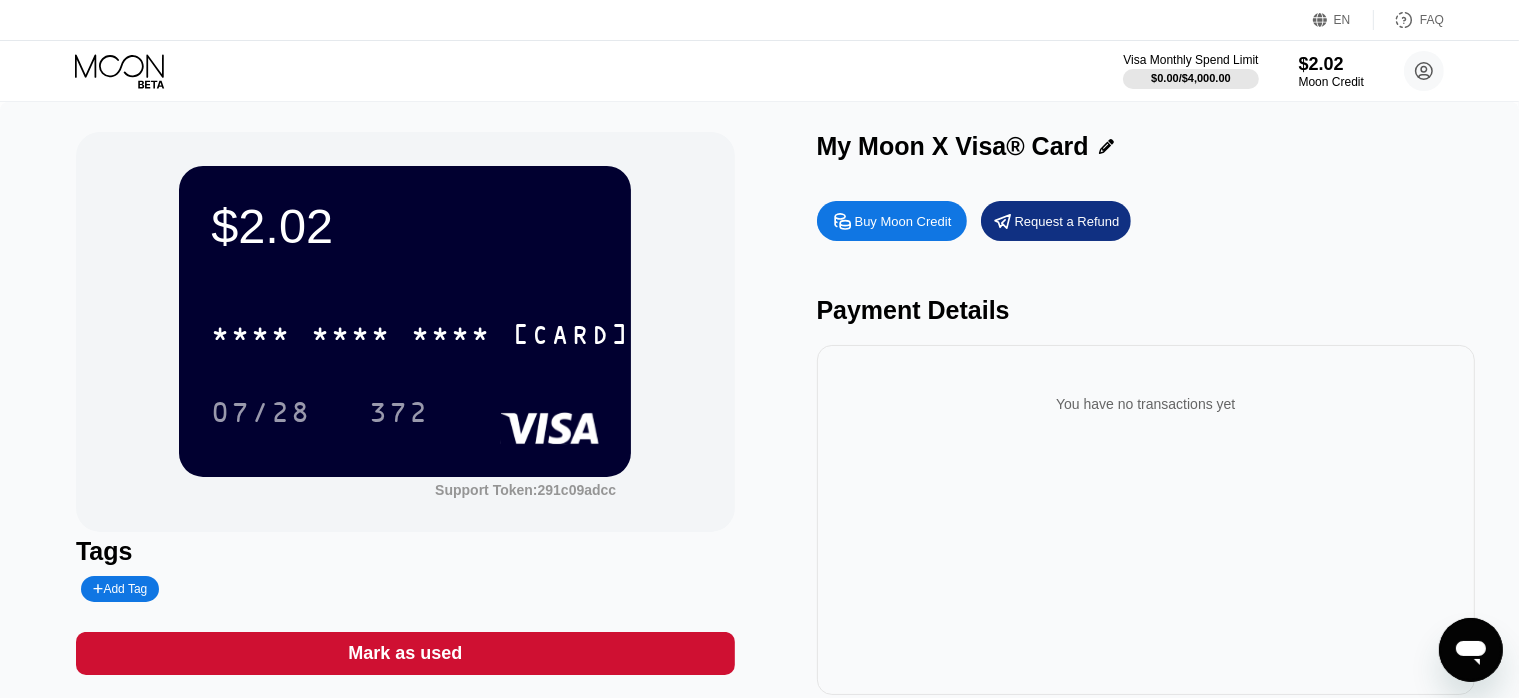 click on "My Moon X Visa® Card" at bounding box center (1146, 146) 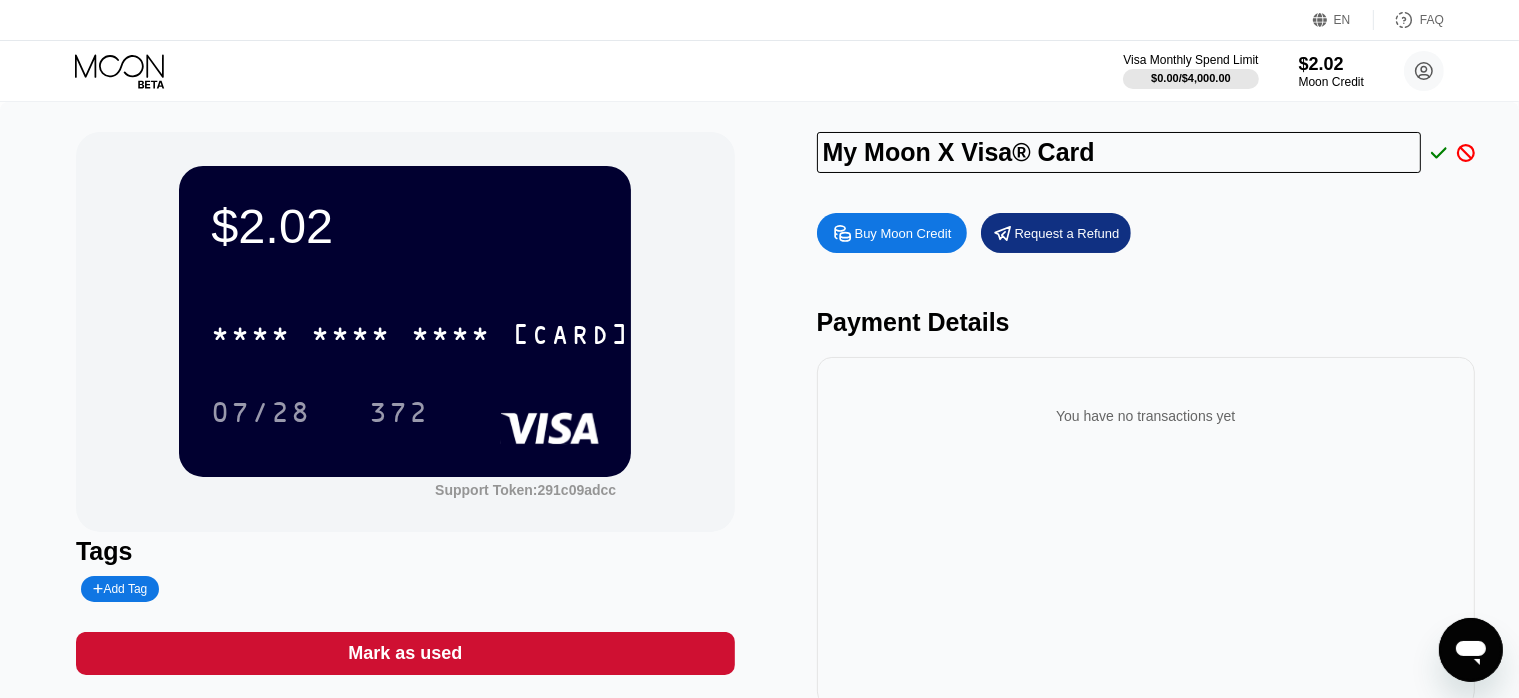click on "Buy Moon Credit Request a Refund Payment Details You have no transactions yet" at bounding box center [1146, 455] 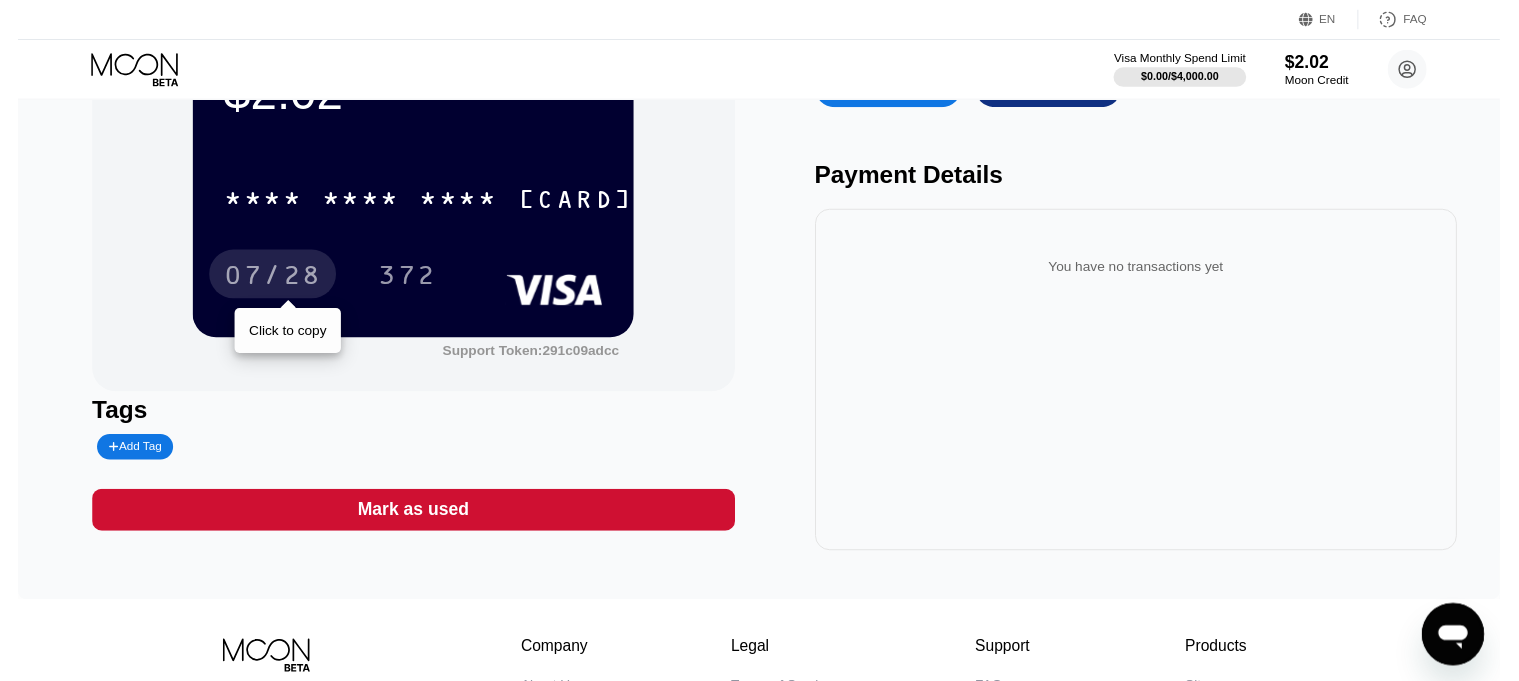 scroll, scrollTop: 0, scrollLeft: 0, axis: both 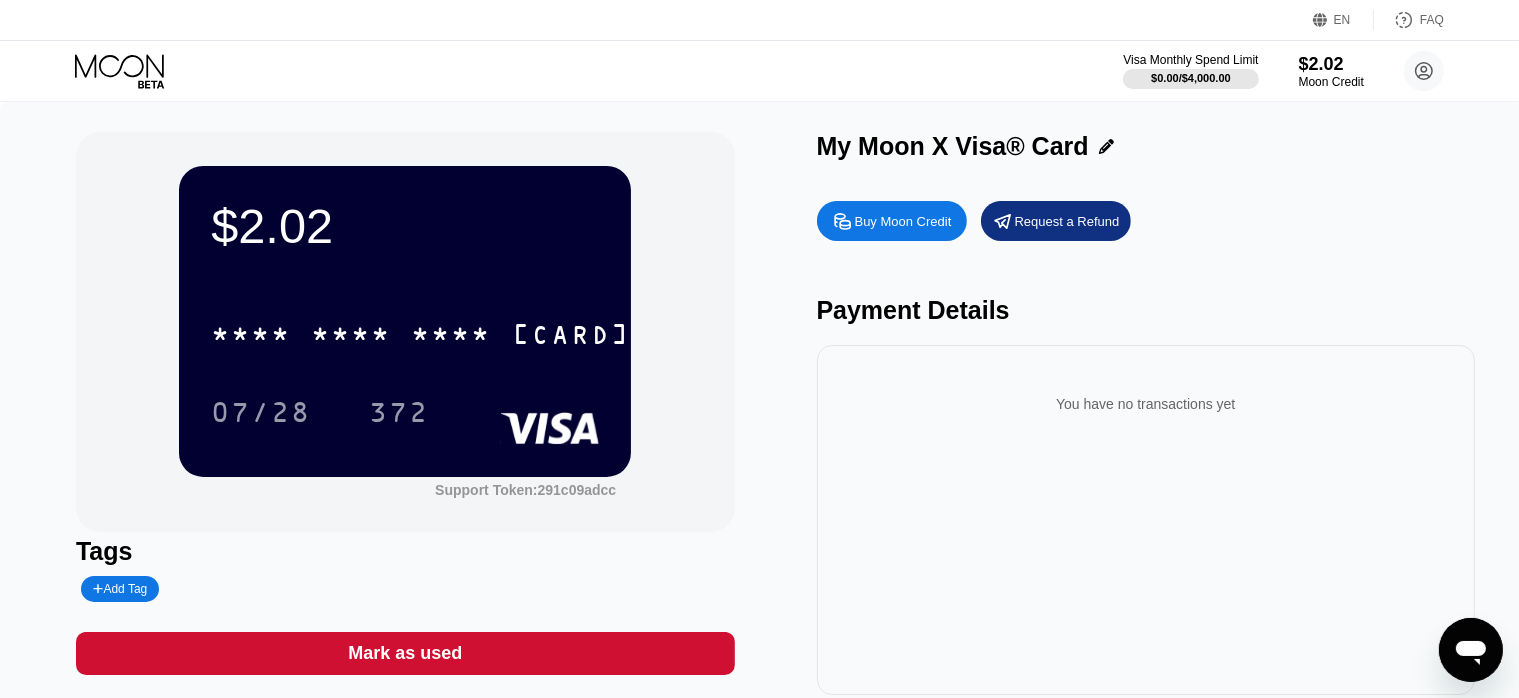 click 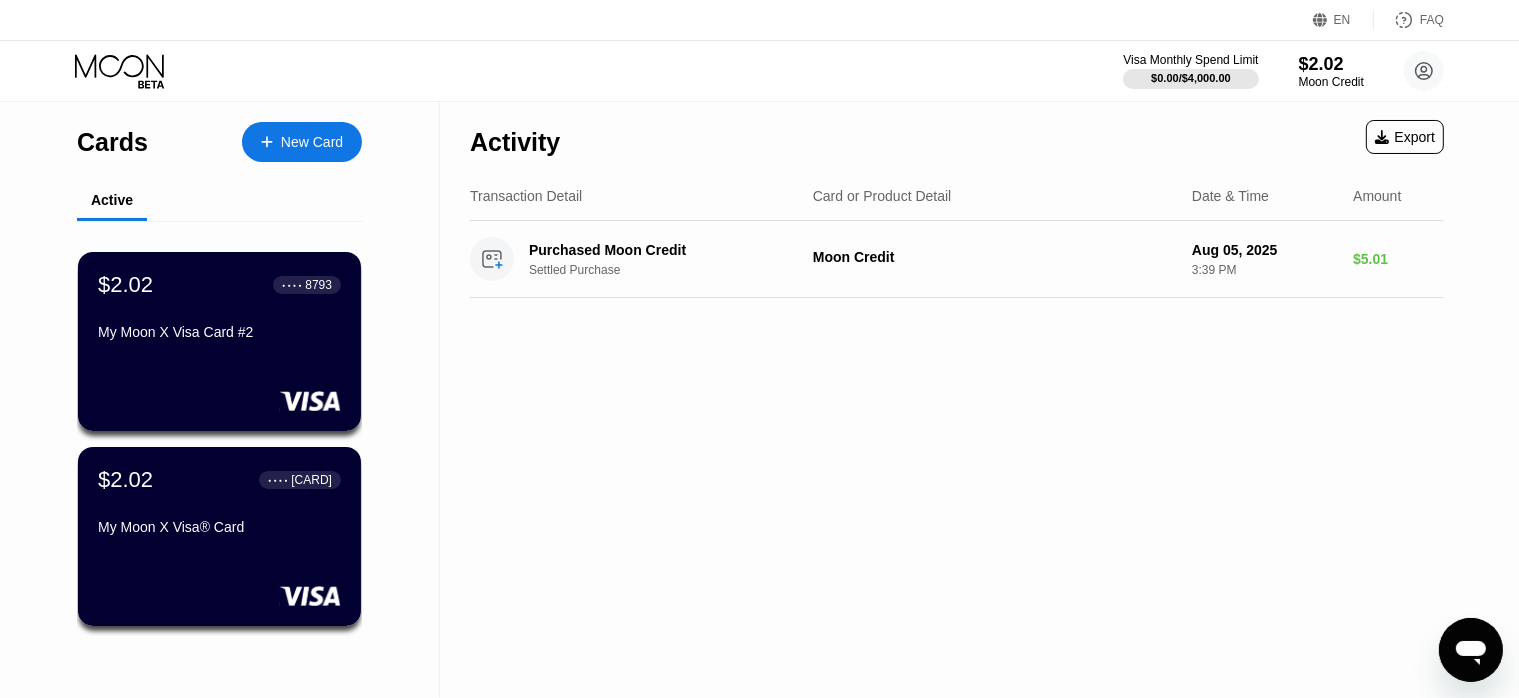 click 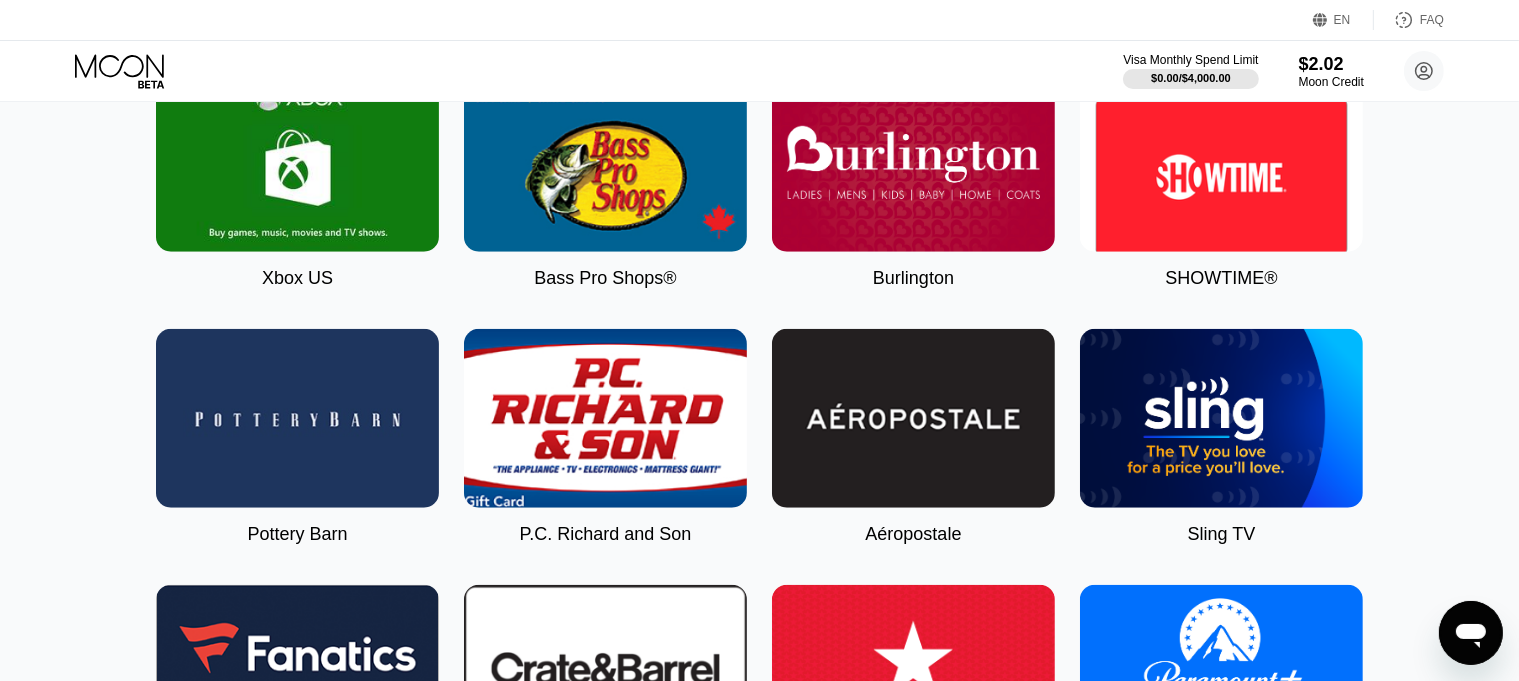 scroll, scrollTop: 1633, scrollLeft: 0, axis: vertical 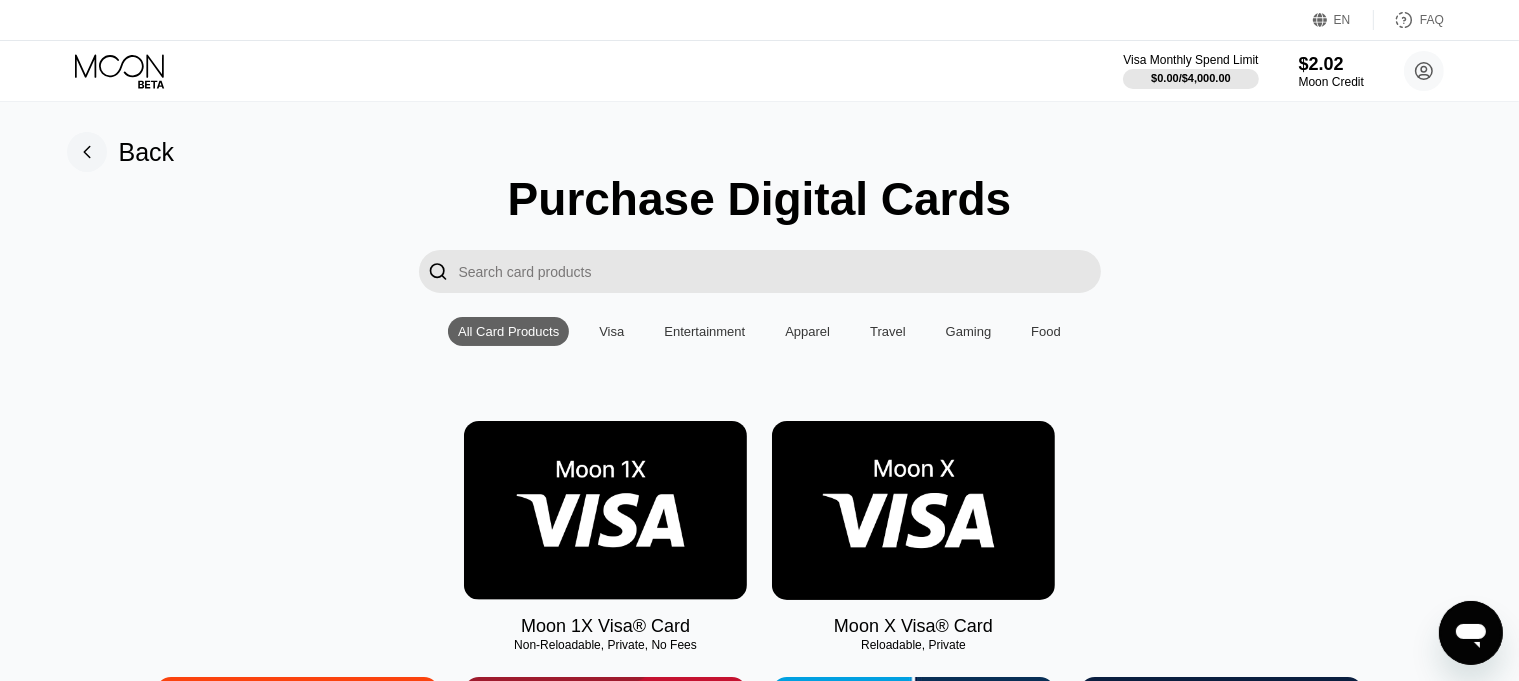click on "Entertainment" at bounding box center [704, 331] 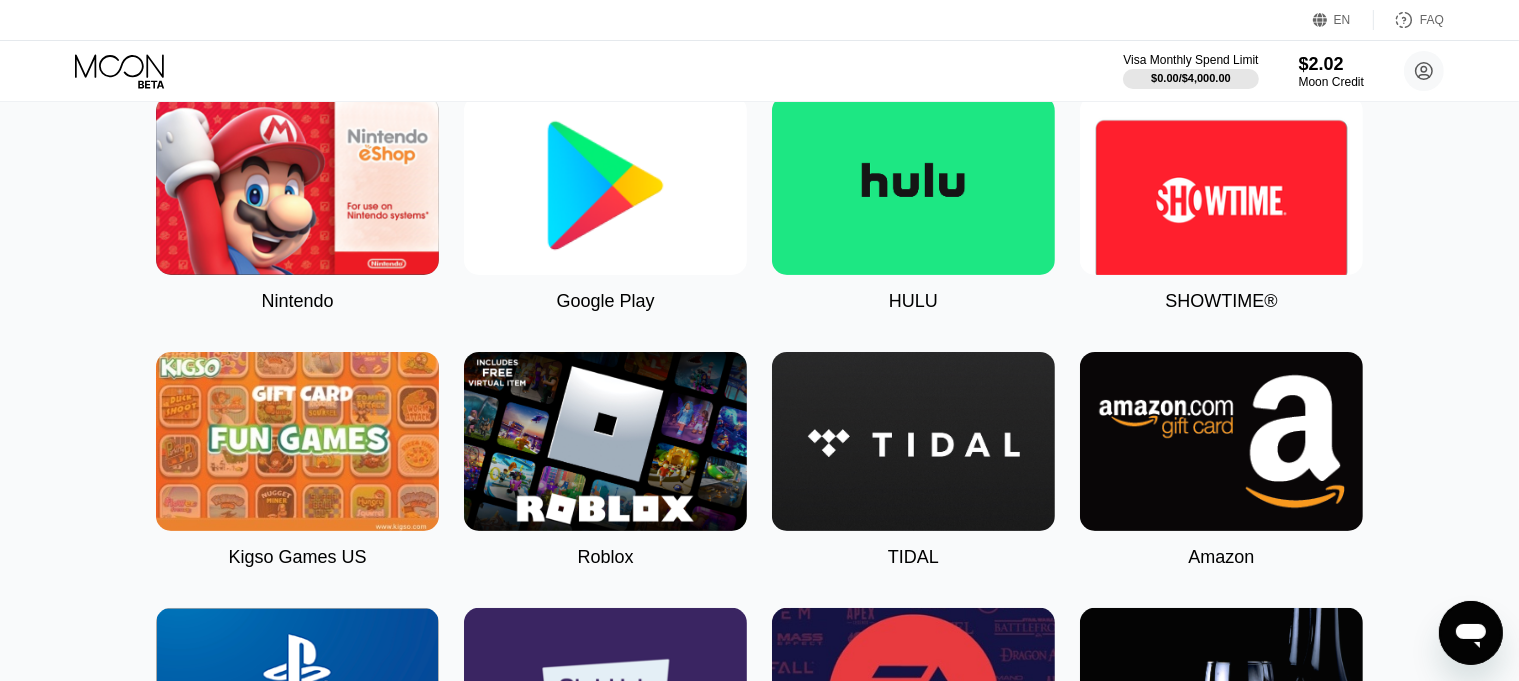 scroll, scrollTop: 366, scrollLeft: 0, axis: vertical 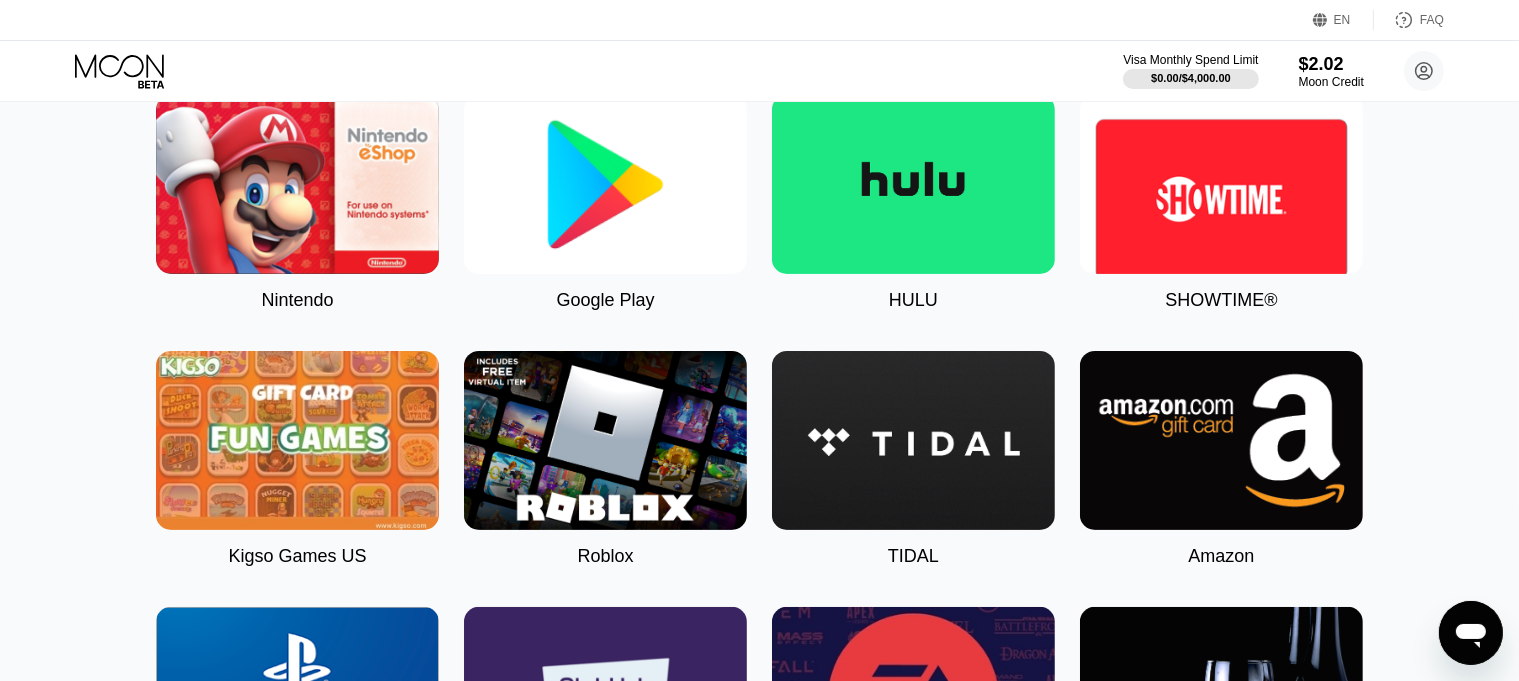 click at bounding box center (605, 184) 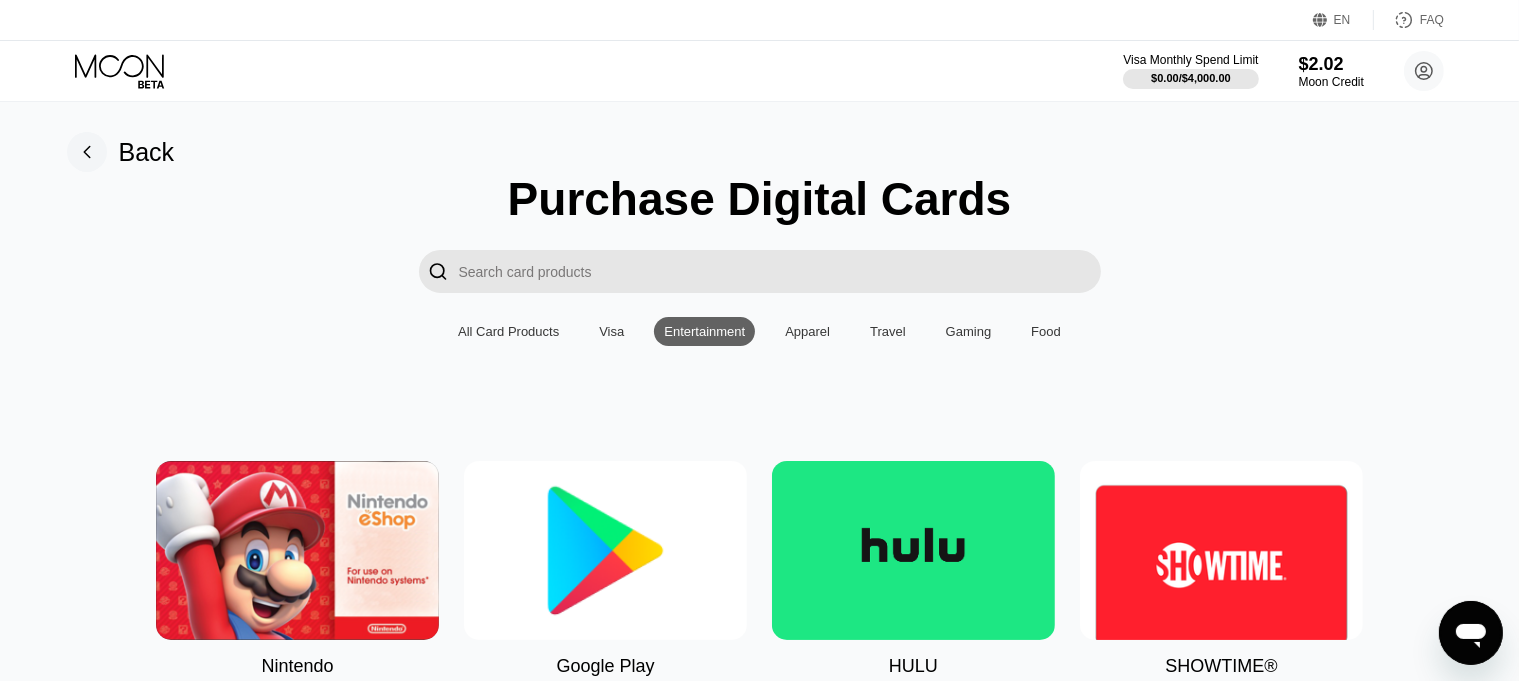 type on "0" 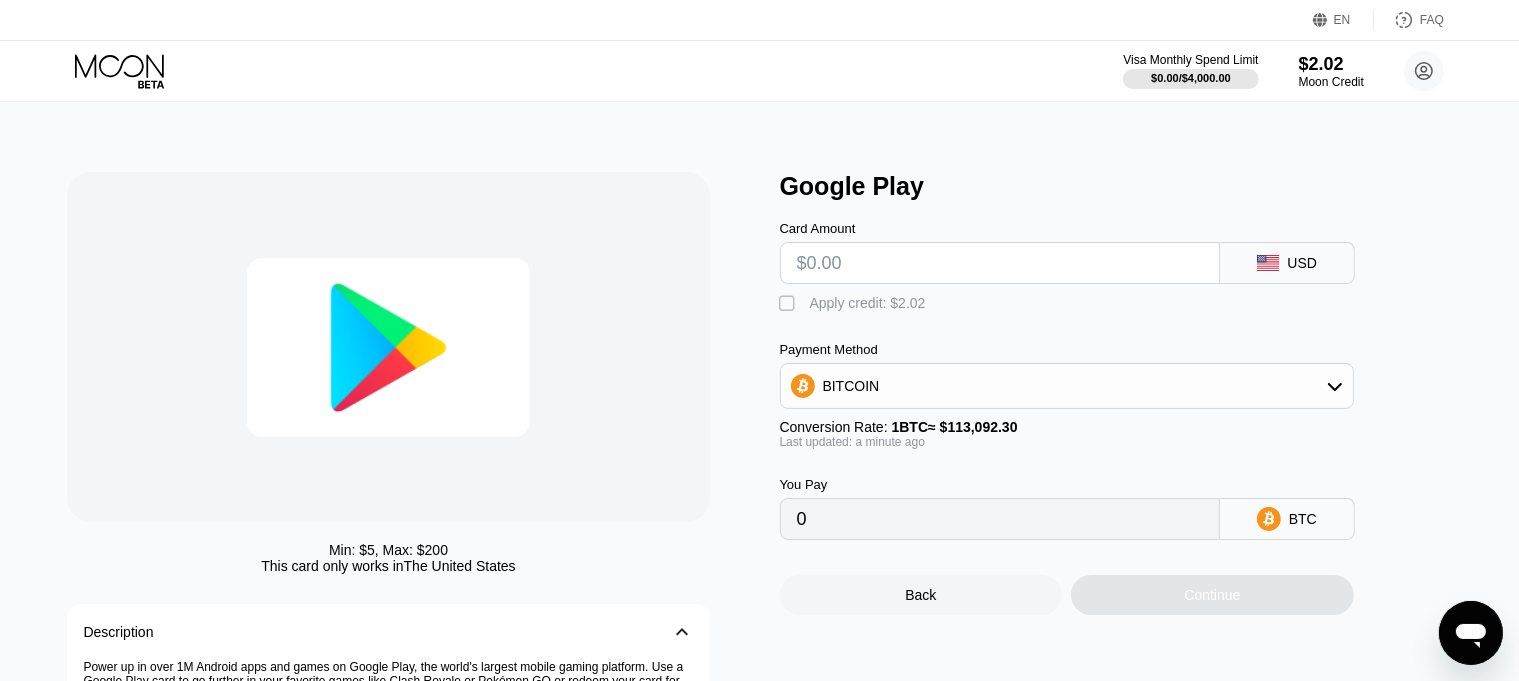 click at bounding box center [1000, 263] 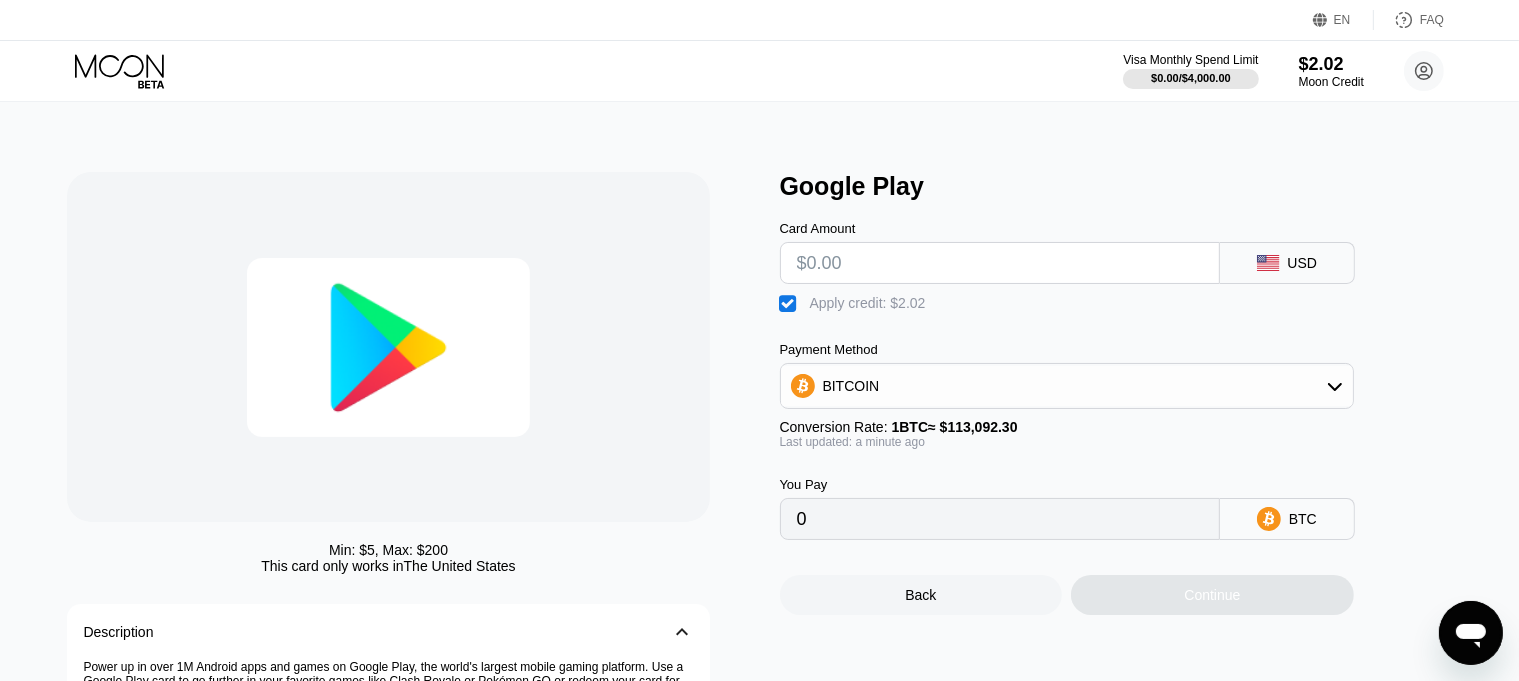 click on "" at bounding box center (790, 304) 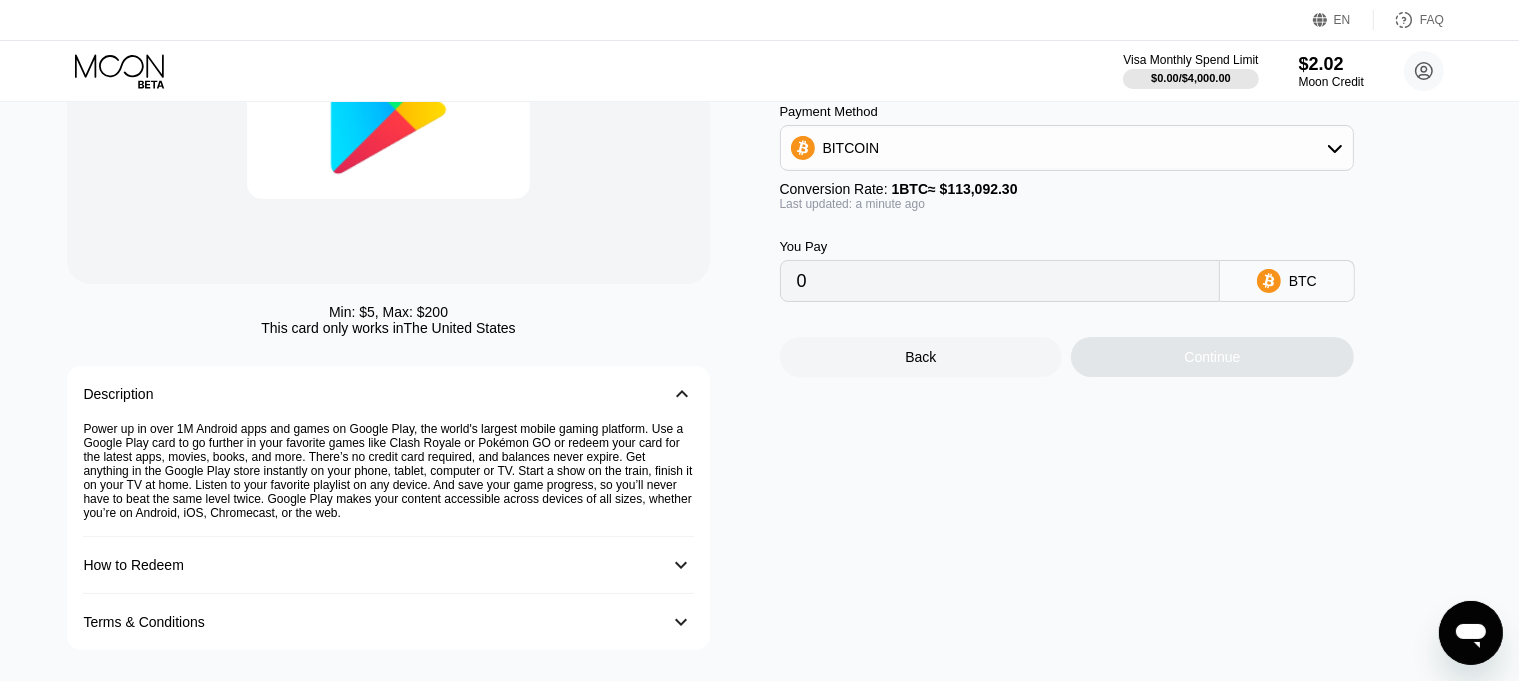 scroll, scrollTop: 248, scrollLeft: 0, axis: vertical 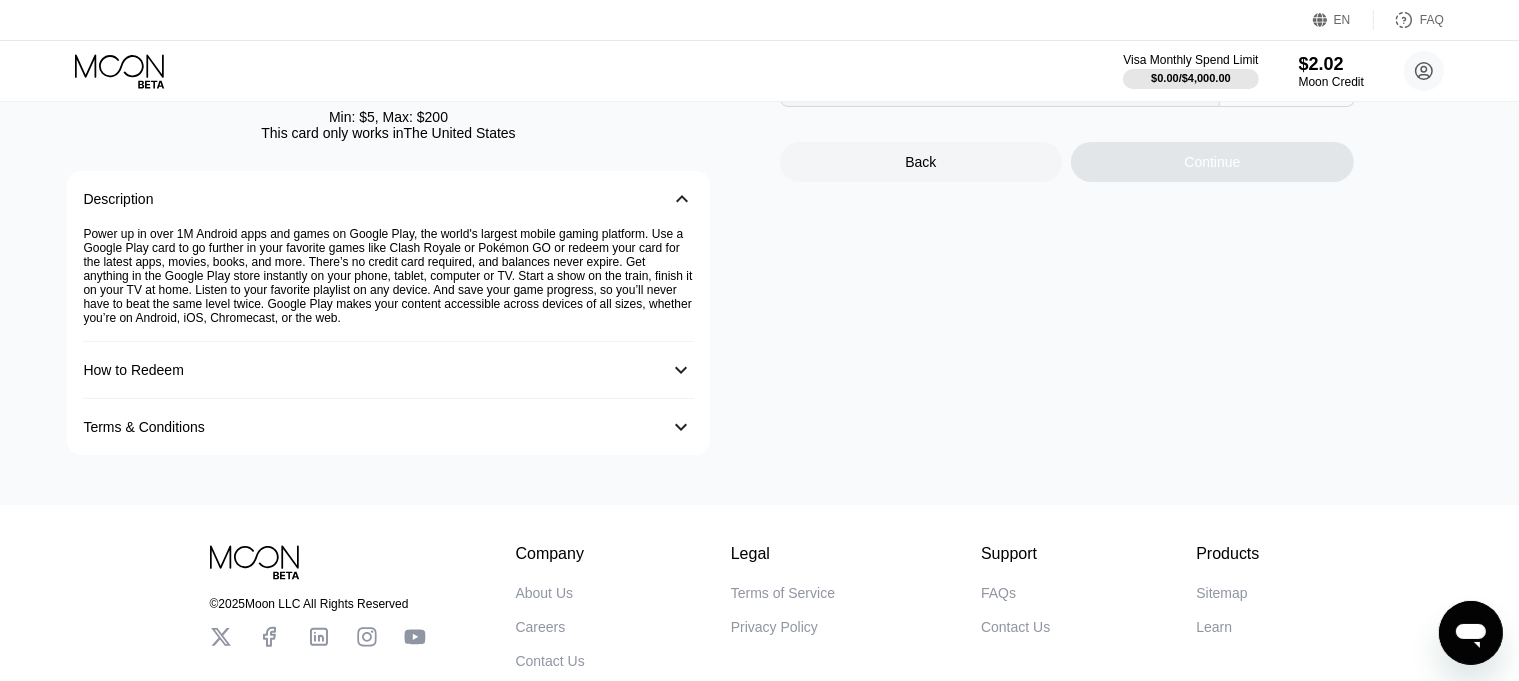 click on "Google Play Card Amount USD  Apply credit: $2.02 Payment Method BITCOIN Conversion Rate: 1 BTC ≈ $113,092.30 Last updated: a minute ago You Pay 0 BTC Back Continue" at bounding box center (1126, 97) 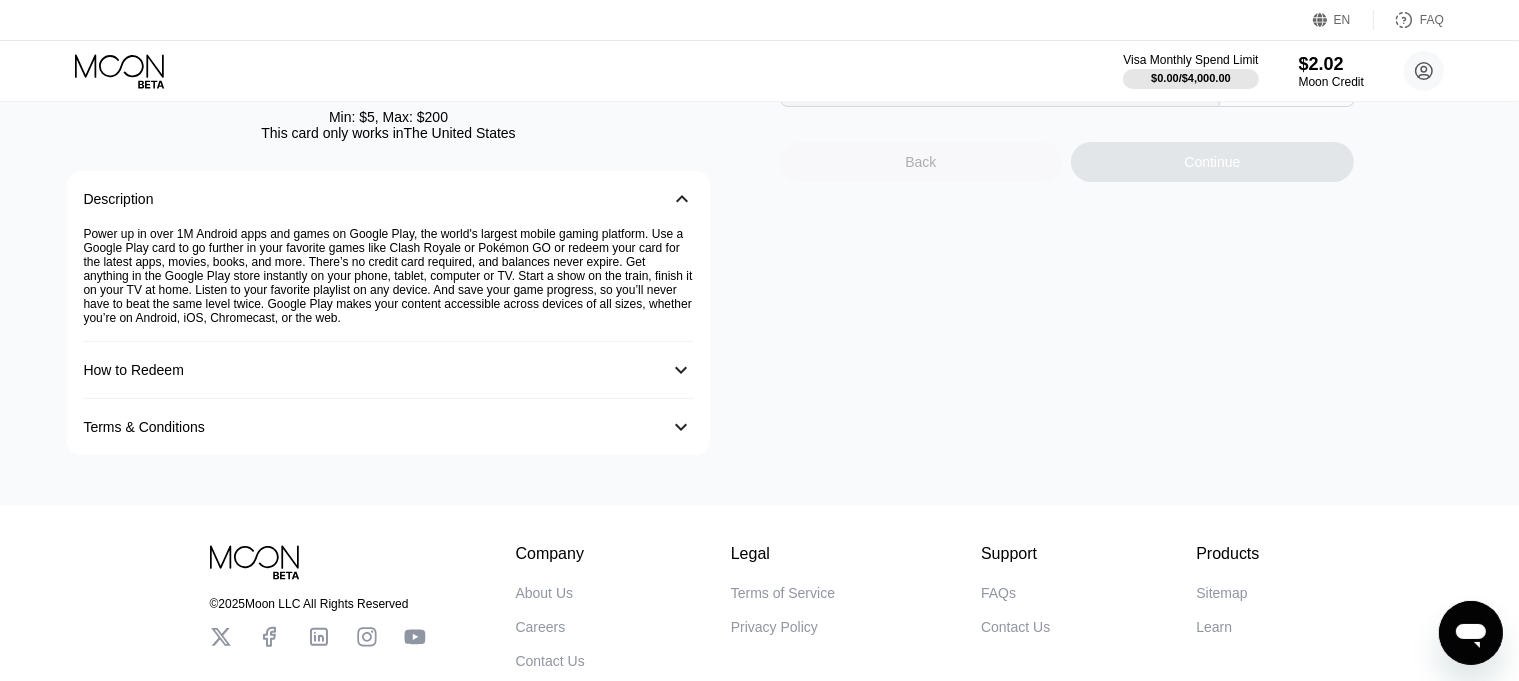 click on "Back" at bounding box center (920, 162) 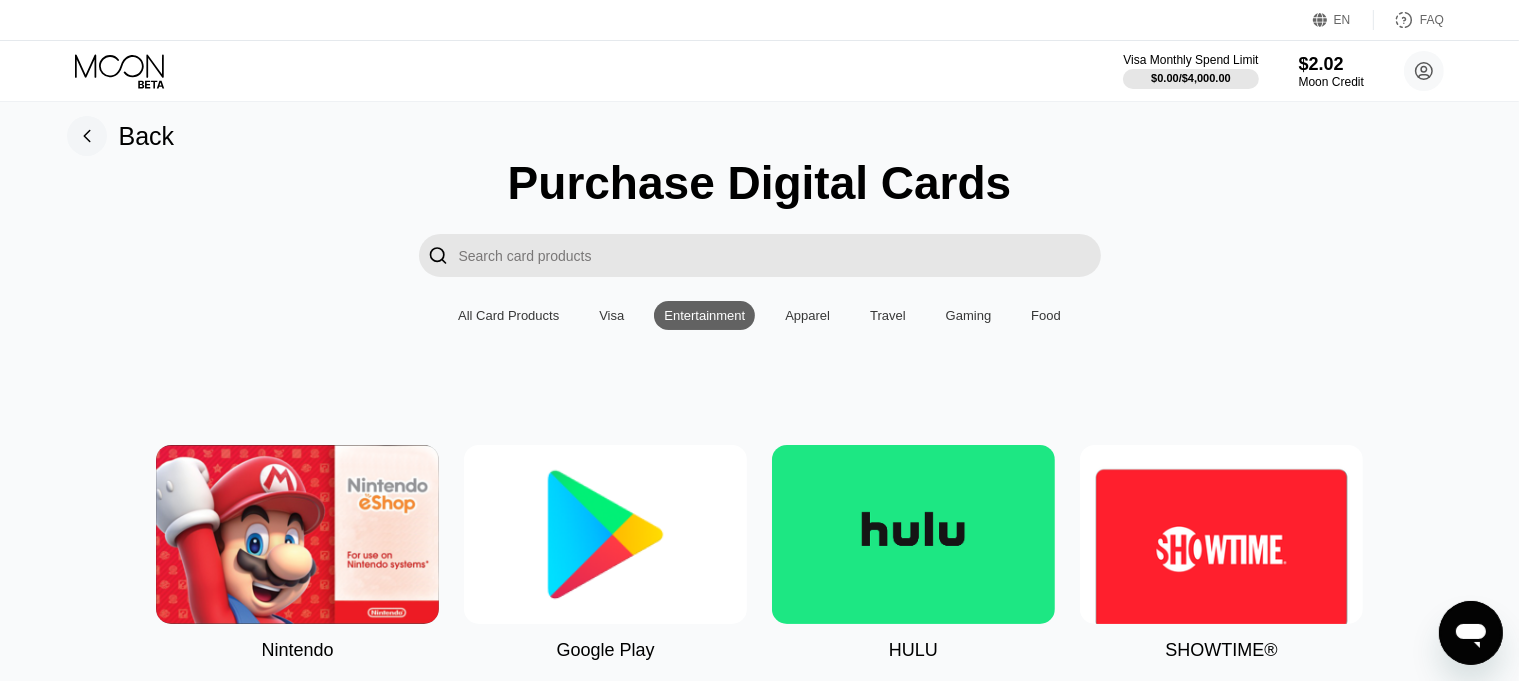 scroll, scrollTop: 0, scrollLeft: 0, axis: both 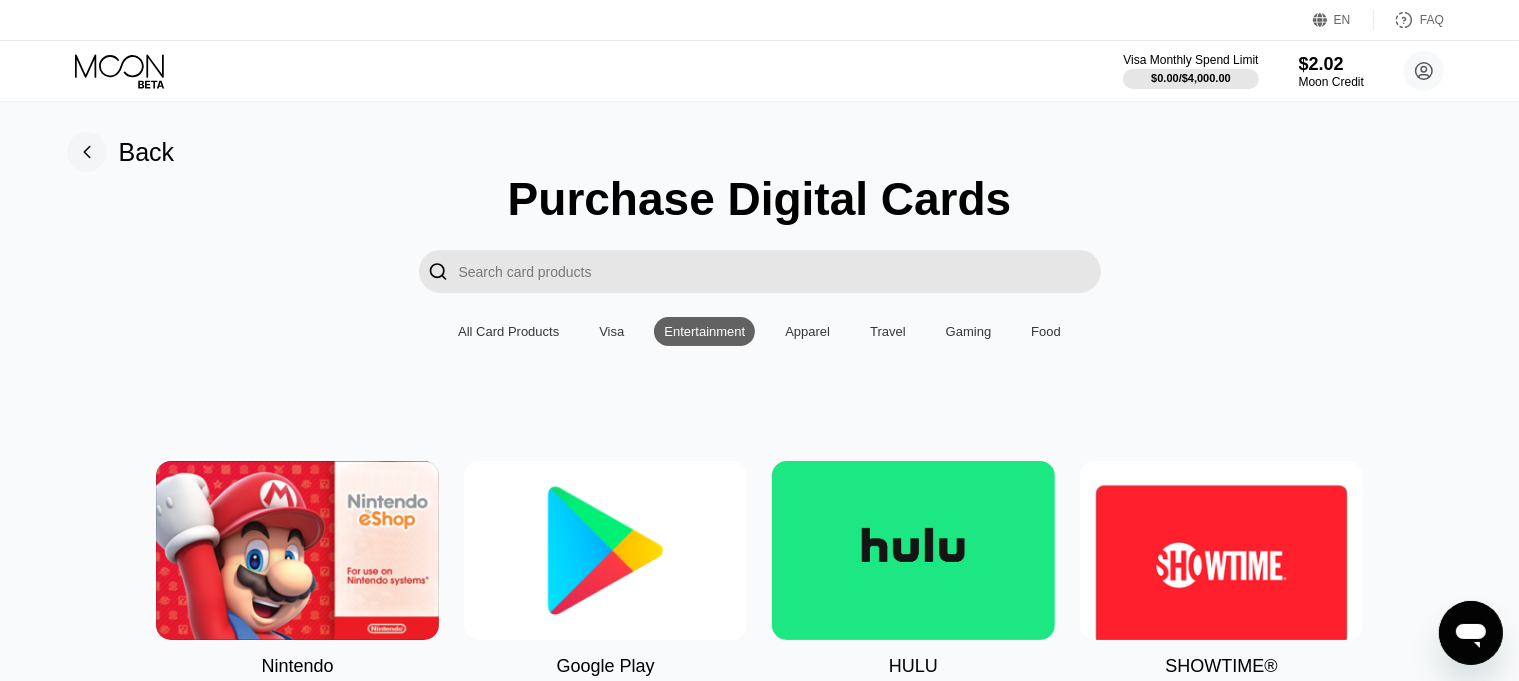 click on "EN" at bounding box center [1323, 20] 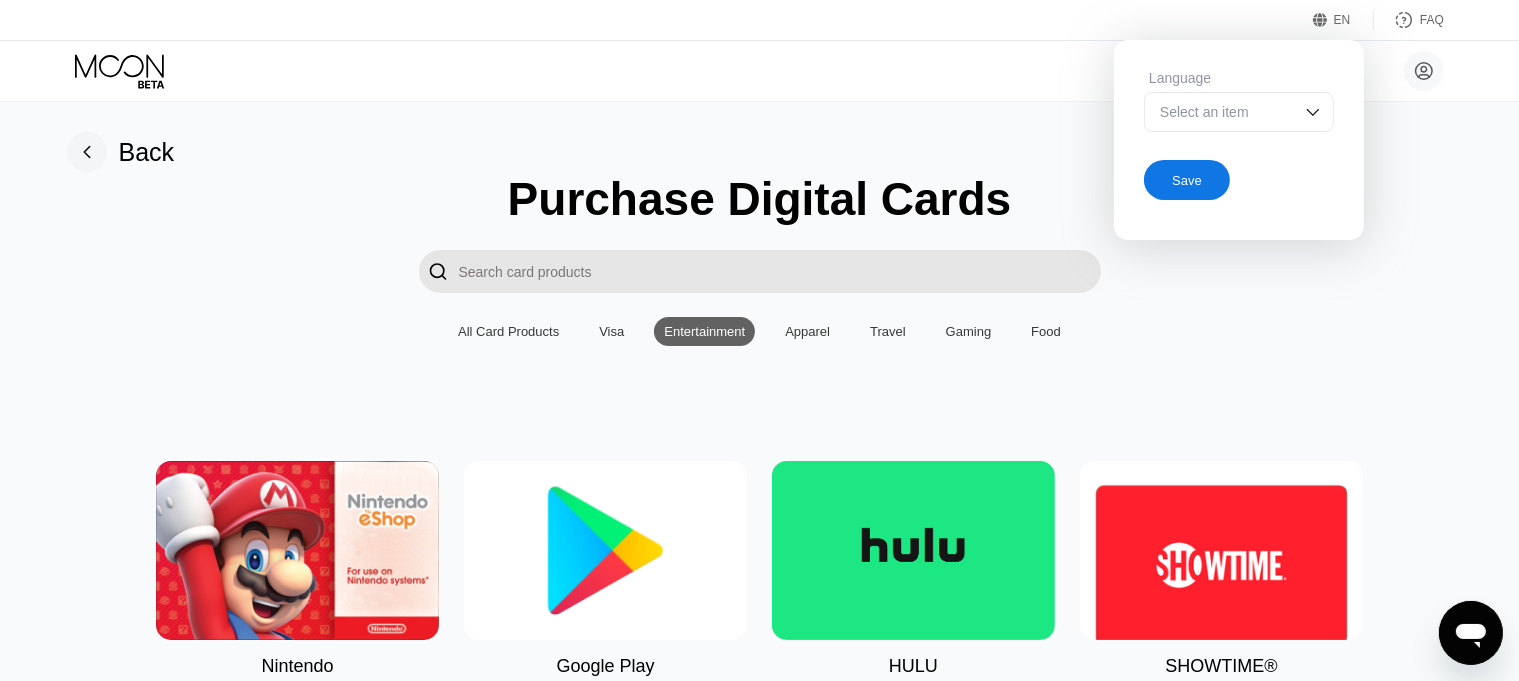 click on "Select an item" at bounding box center [1239, 112] 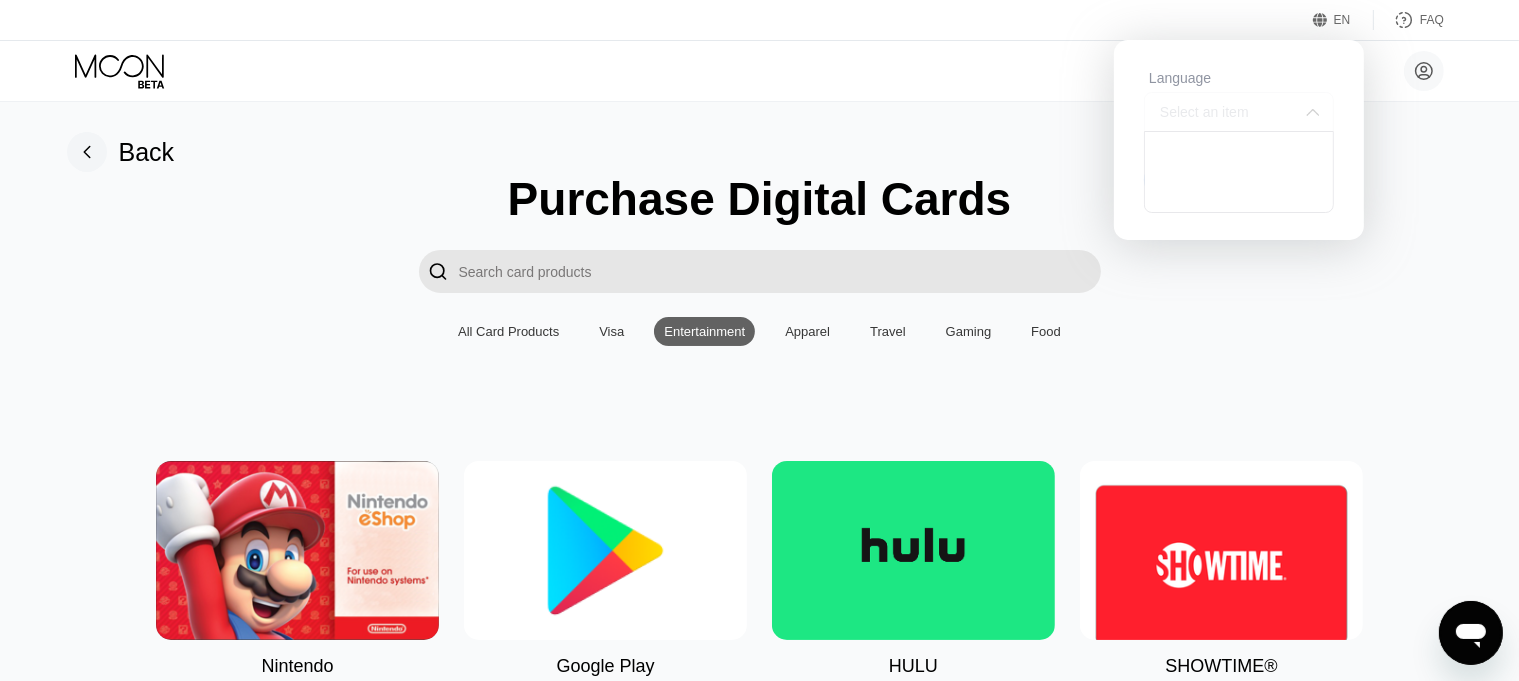 click on "Select an item" at bounding box center (1224, 112) 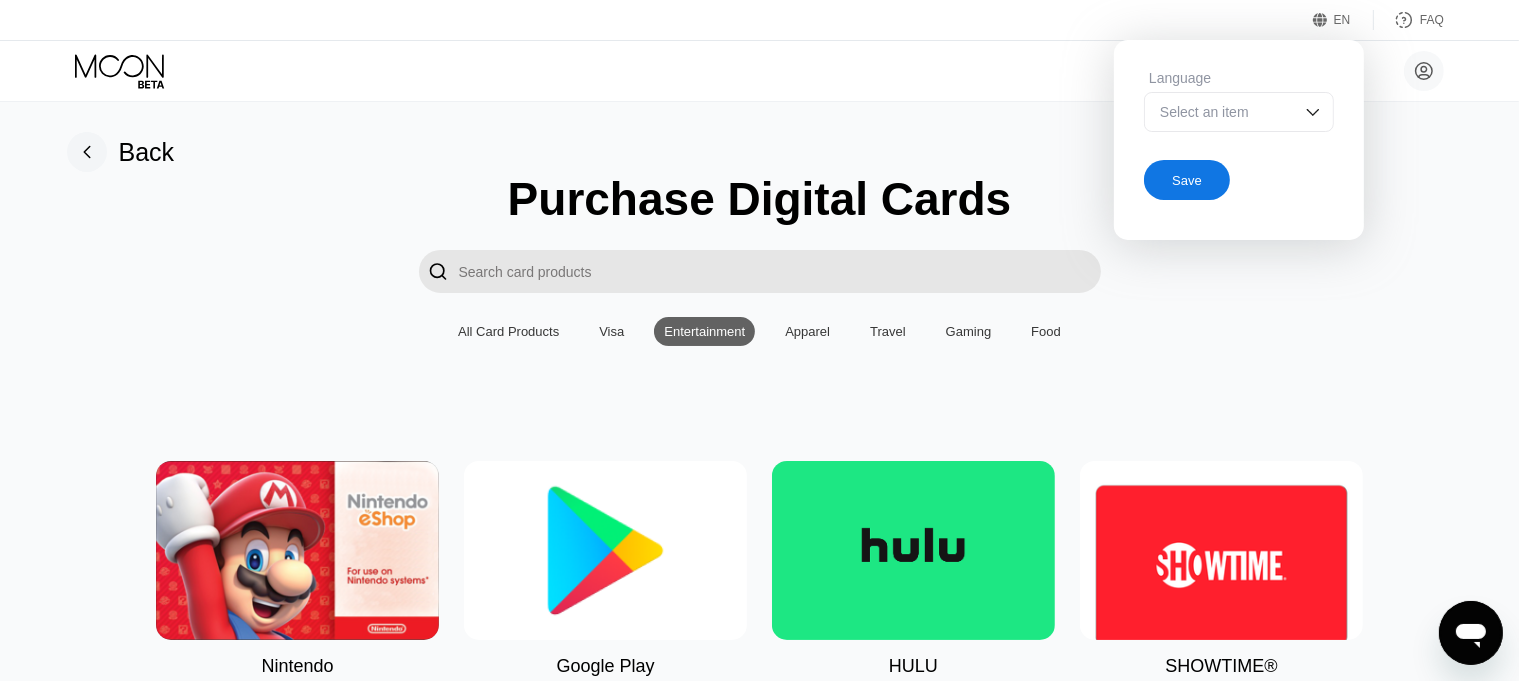 click on "Select an item" at bounding box center [1224, 112] 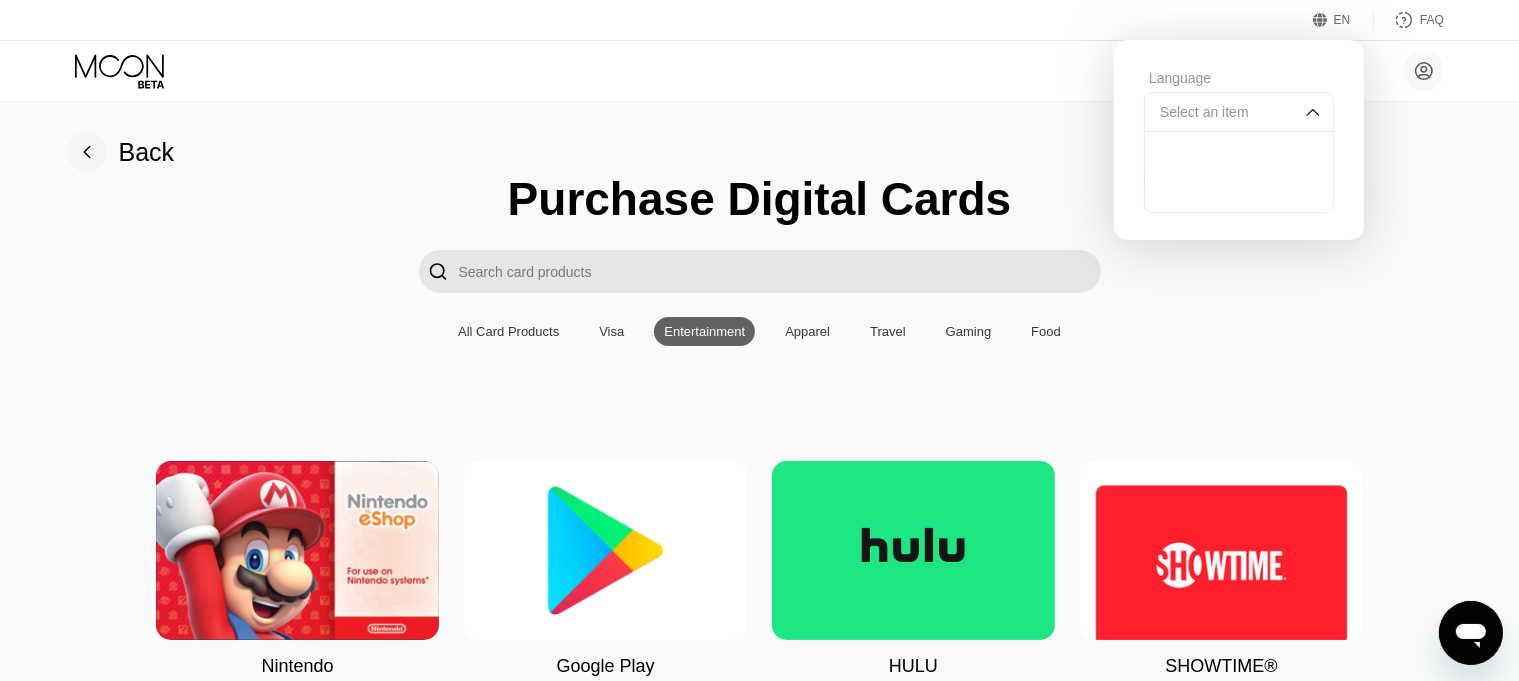 click on "Select an item" at bounding box center (1239, 112) 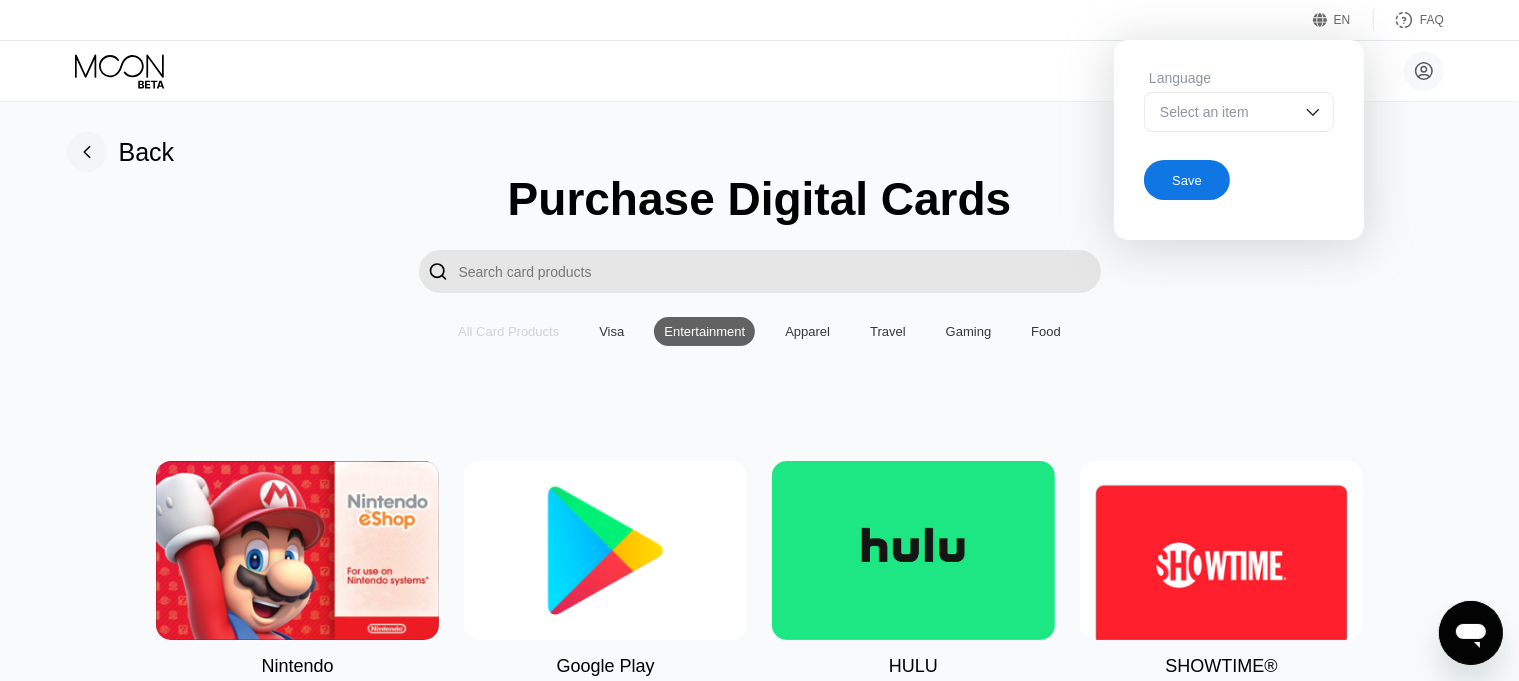 click on "All Card Products" at bounding box center [508, 331] 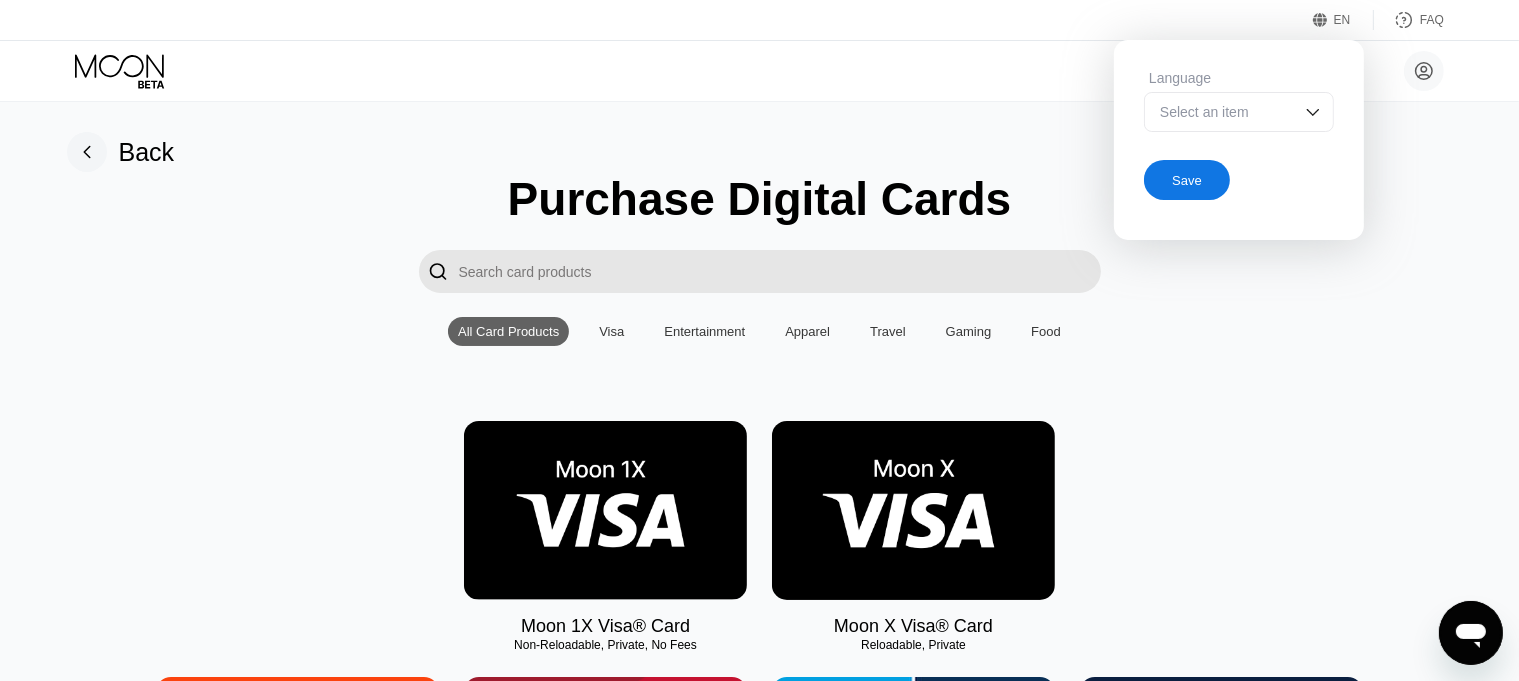 click on "Select an item" at bounding box center (1224, 112) 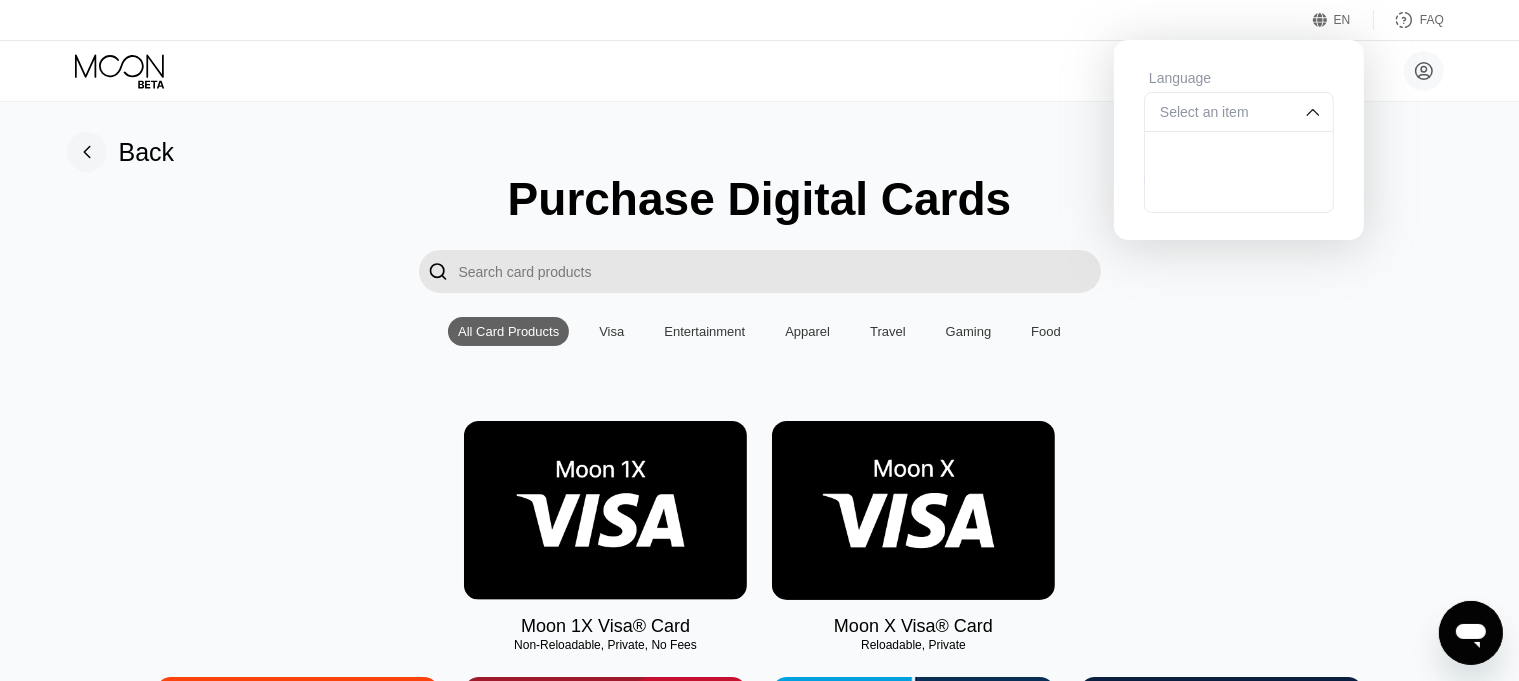 click on "Select an item" at bounding box center (1224, 112) 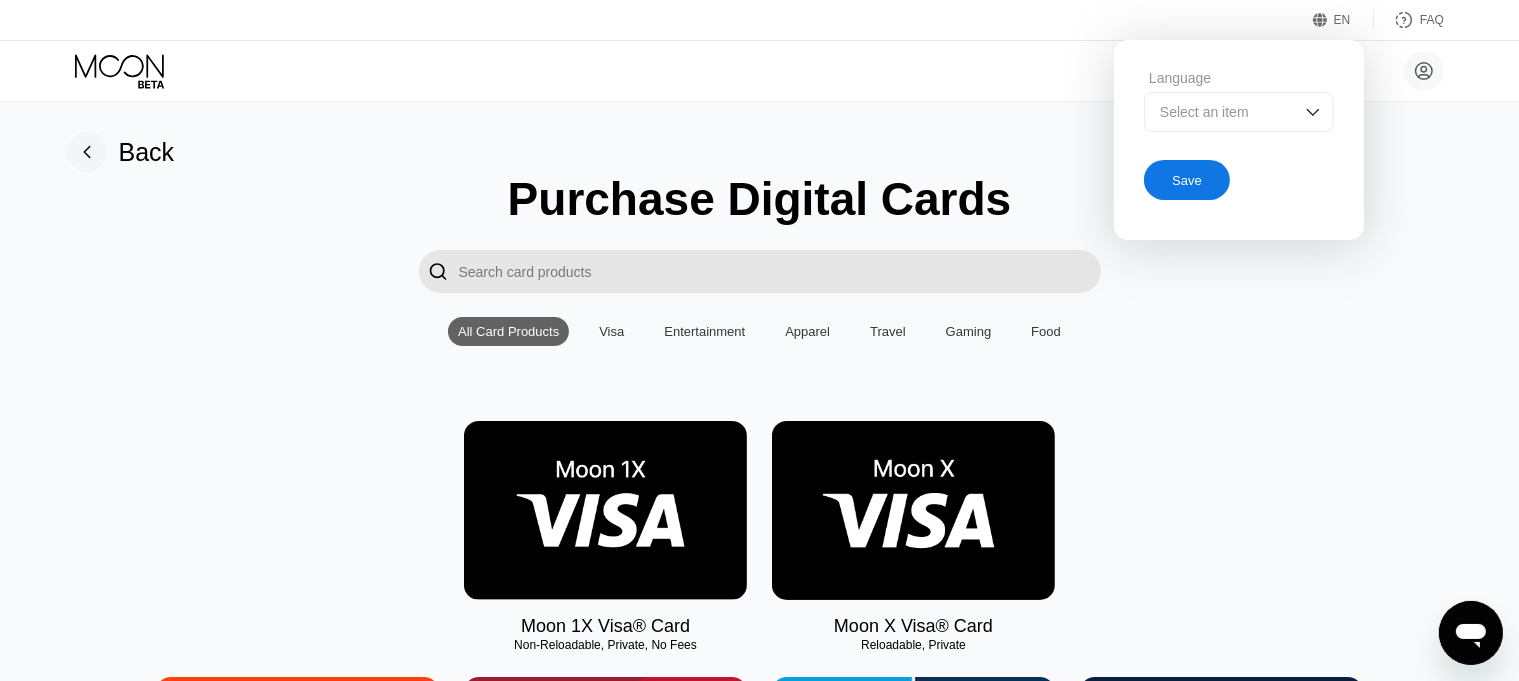 click on "Back Purchase Digital Cards  All Card Products Visa Entertainment Apparel Travel Gaming Food Moon 1X Visa® Card Non-Reloadable, Private, No Fees Moon X Visa® Card Reloadable, Private Nike Famous Footwear Carter's MLB Shop Nintendo Guitar Center Nordstrom Ann Taylor GAP Google Play HULU Petco Uber Eats GameStop TJ Maxx Athleta Xbox US Bass Pro Shops® Burlington SHOWTIME® Pottery Barn P.C. Richard and Son Aéropostale Sling TV Fanatics Crate and Barrel Macy's Paramount+ Kigso Games US Jiffy Lube® Sephora US Dick's Sporting Goods DSW Roblox Twitch L.L. Bean Lowe's NHL Shop The Children's Place Applebee’s® TIDAL Nautica Big Lots Marshalls Amazon Harry's REI Guess Staples US Hotels.com US PlayStation®Store Bath & Body Works Dollar Shave Club DoorDash The Home Depot® H&M Homesense NBA Store AMC Theatres® Office Depot® StubHub Michaels Williams-Sonoma Airbnb EA Play  Zappos.com Groupon Saks Fifth Avenue Kohl’s US Adidas Wayfair US Old Navy Tommy Bahama HomeGoods PetSmart eBay Victoria's Secret STARZ" at bounding box center [760, 3466] 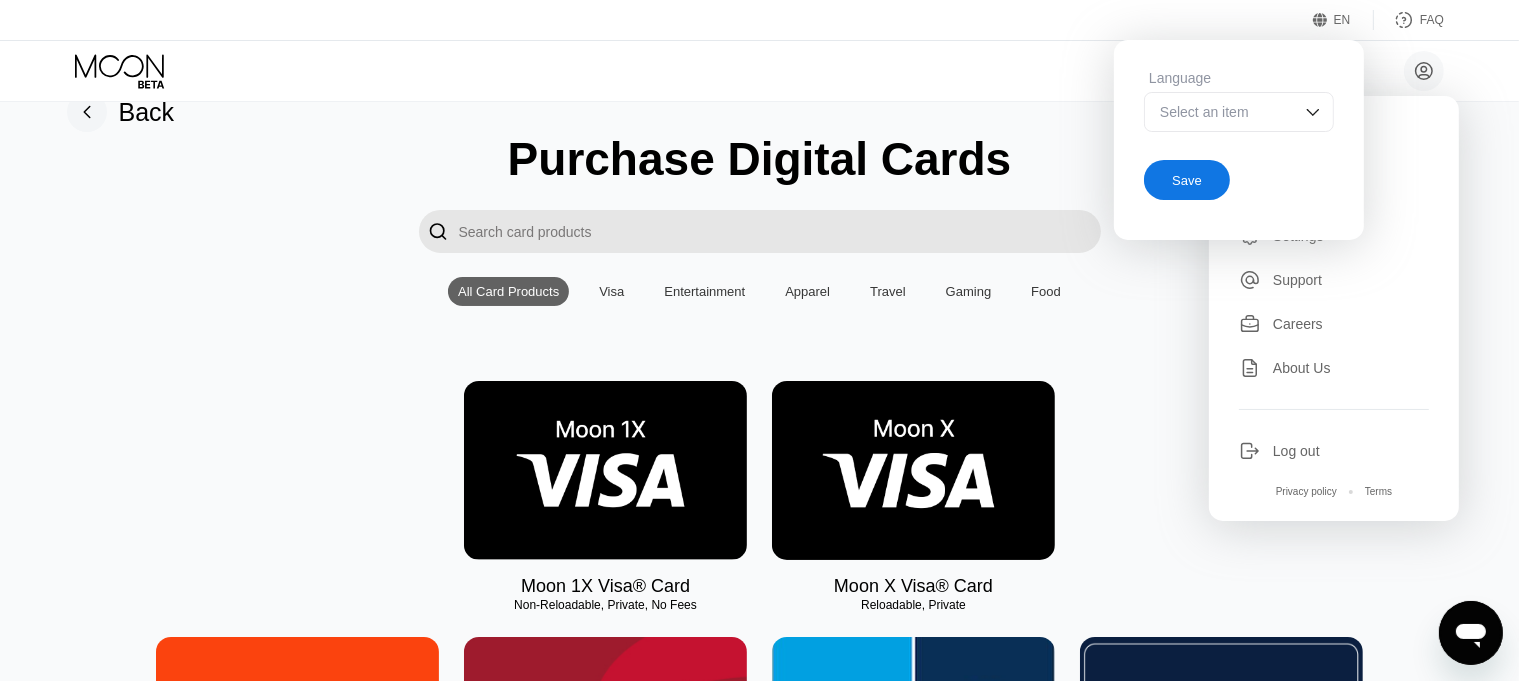 scroll, scrollTop: 596, scrollLeft: 0, axis: vertical 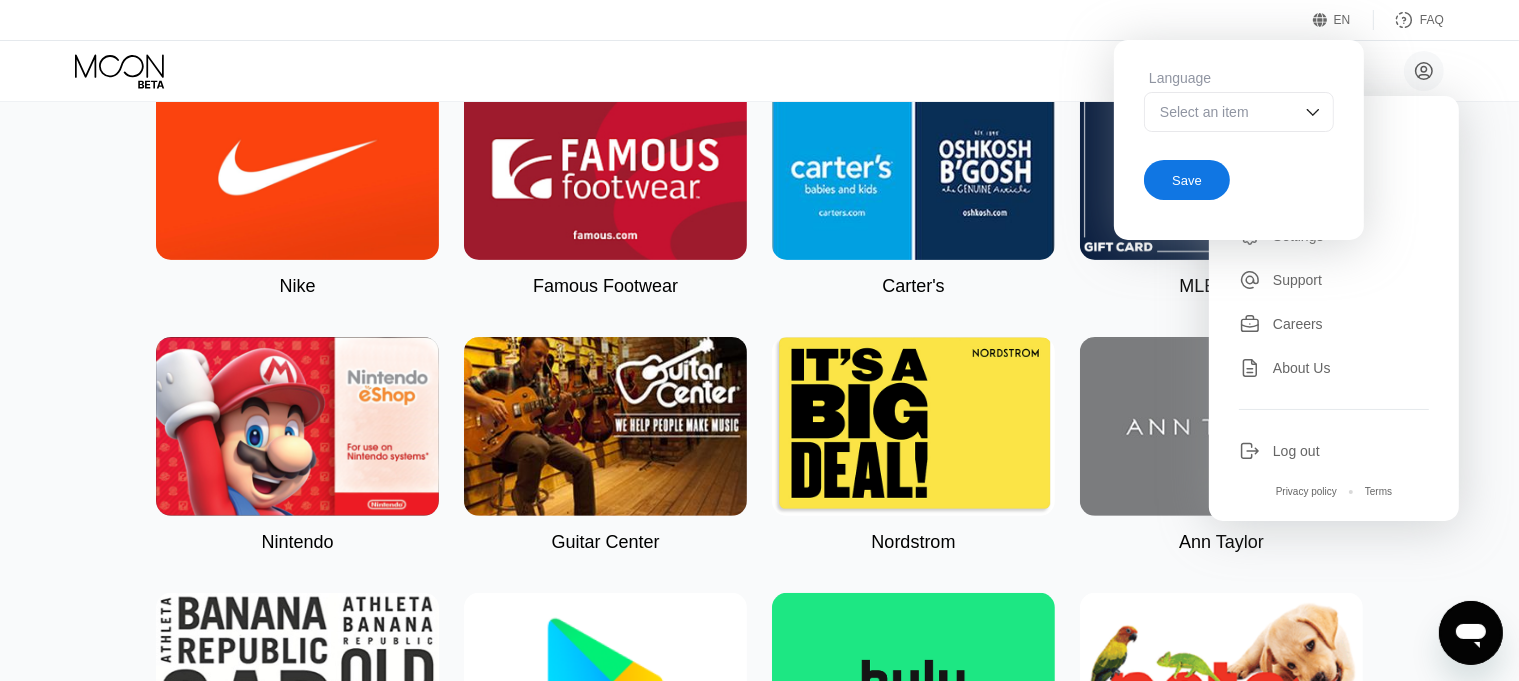 click on "Save" at bounding box center (1187, 180) 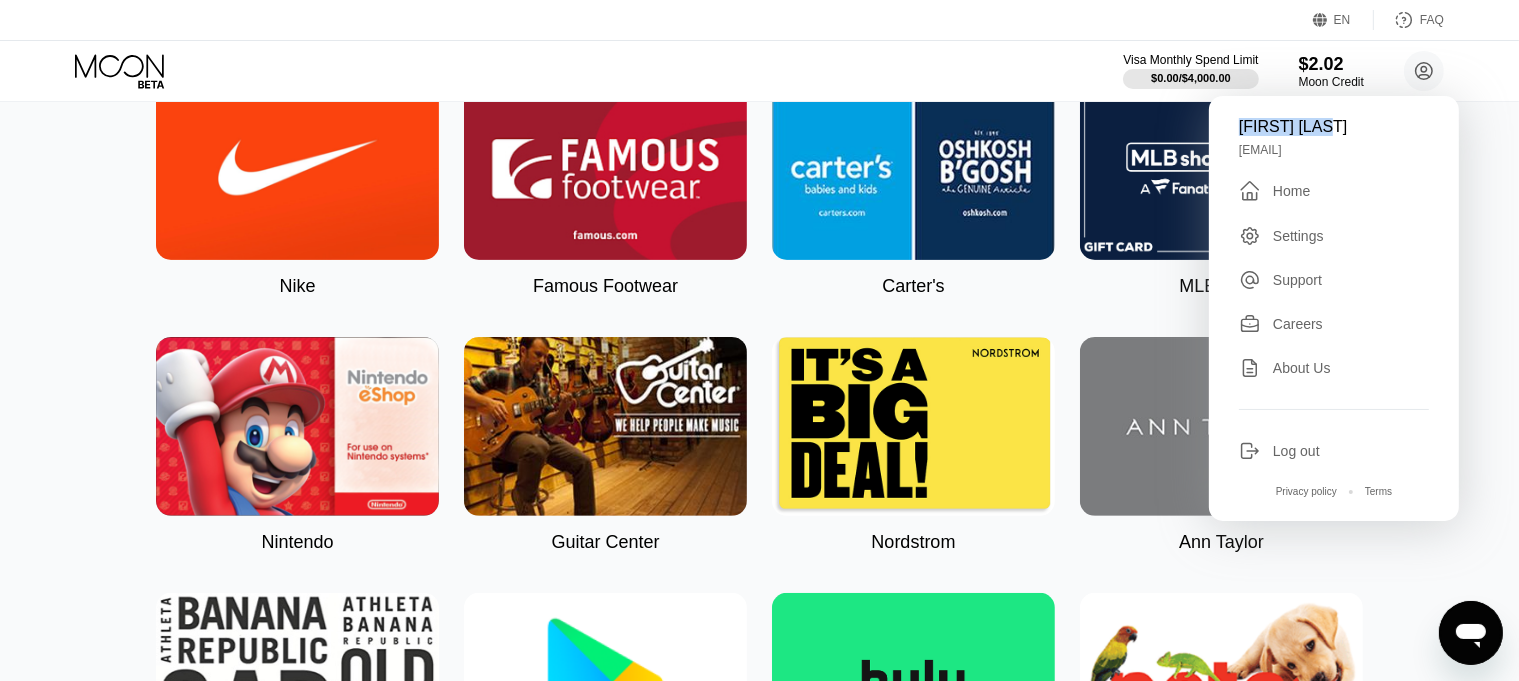 drag, startPoint x: 1362, startPoint y: 137, endPoint x: 1241, endPoint y: 137, distance: 121 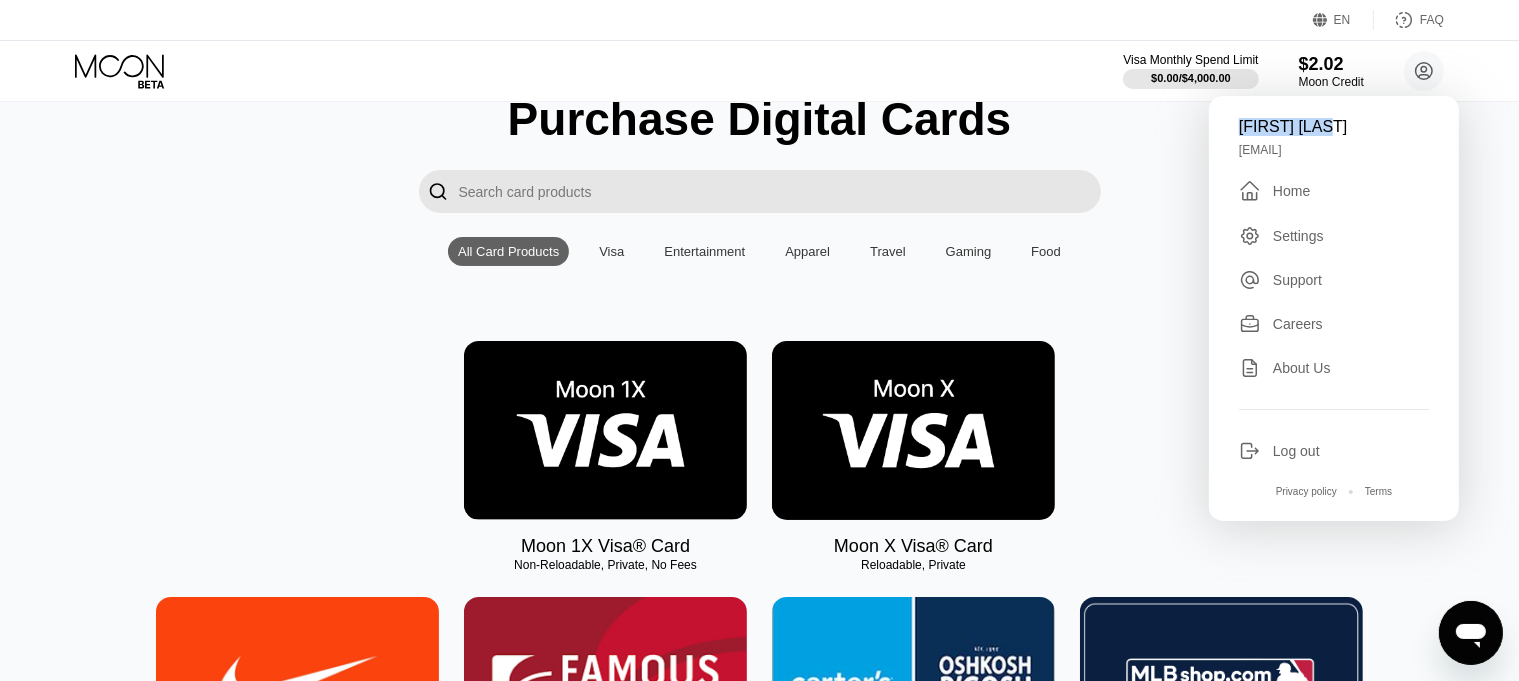 scroll, scrollTop: 62, scrollLeft: 0, axis: vertical 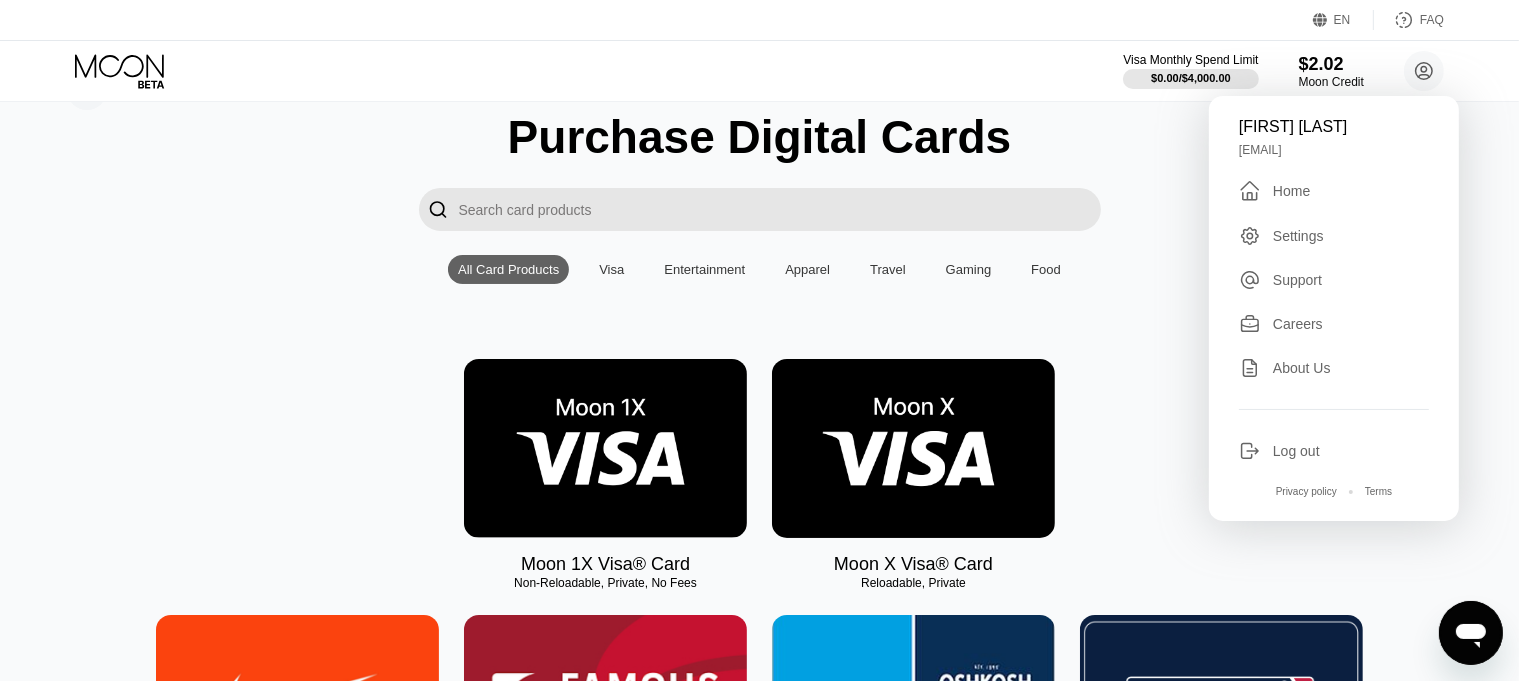click on "Home" at bounding box center (1291, 191) 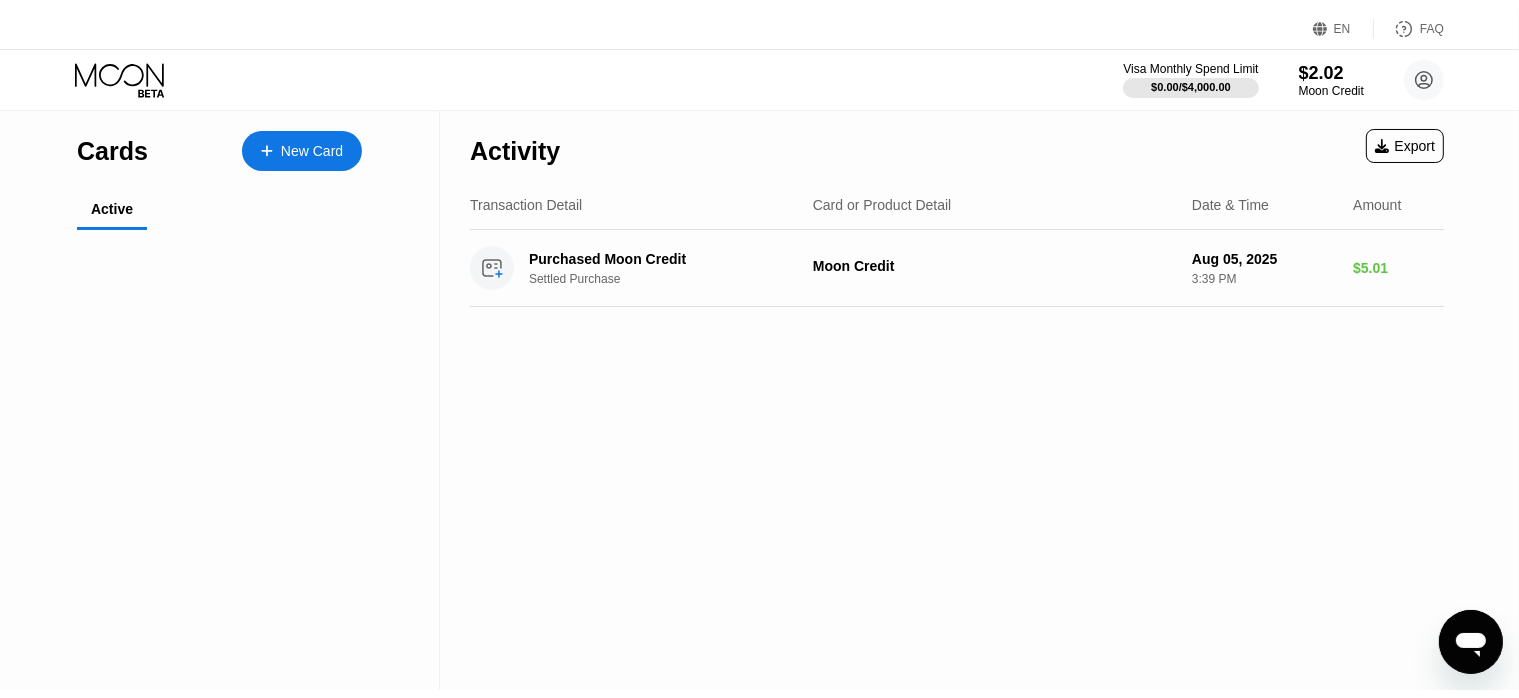 scroll, scrollTop: 0, scrollLeft: 0, axis: both 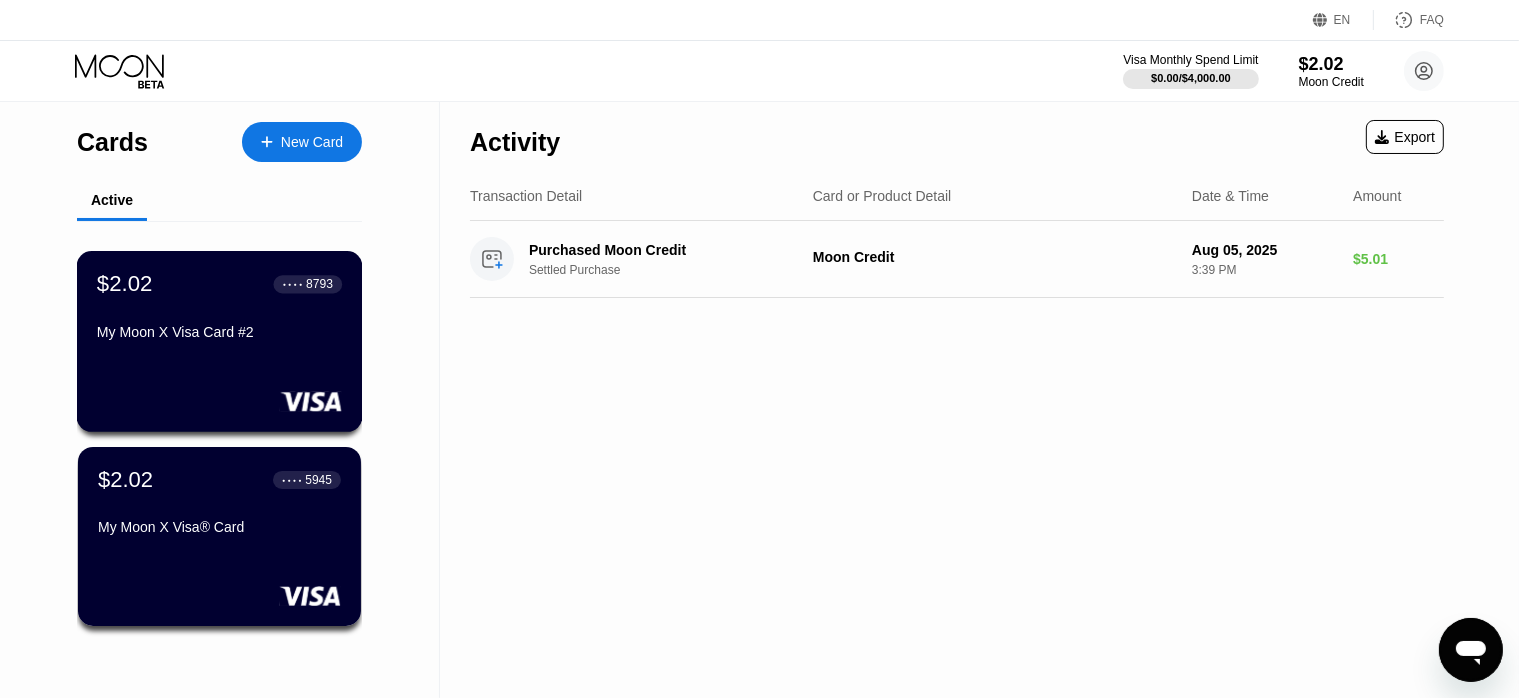 click on "My Moon X Visa Card #2" at bounding box center (219, 336) 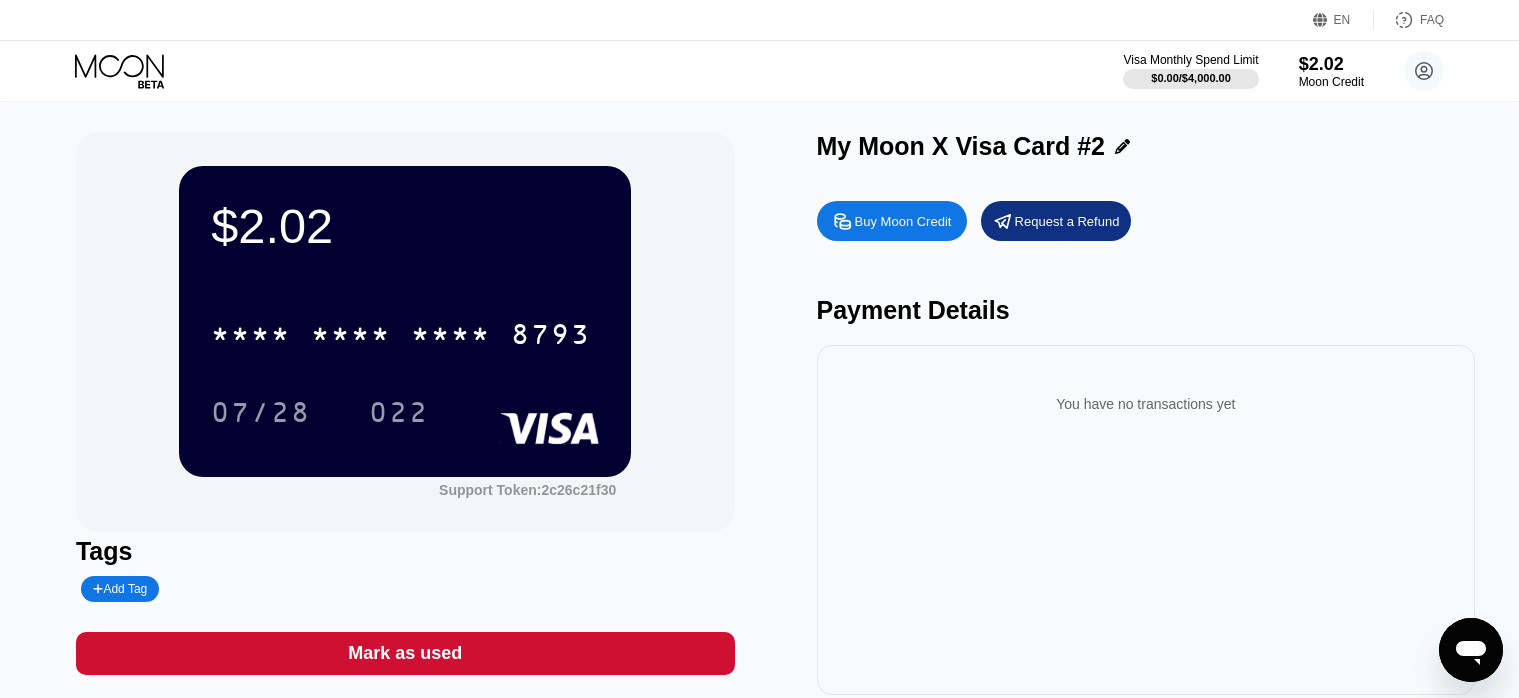 scroll, scrollTop: 0, scrollLeft: 0, axis: both 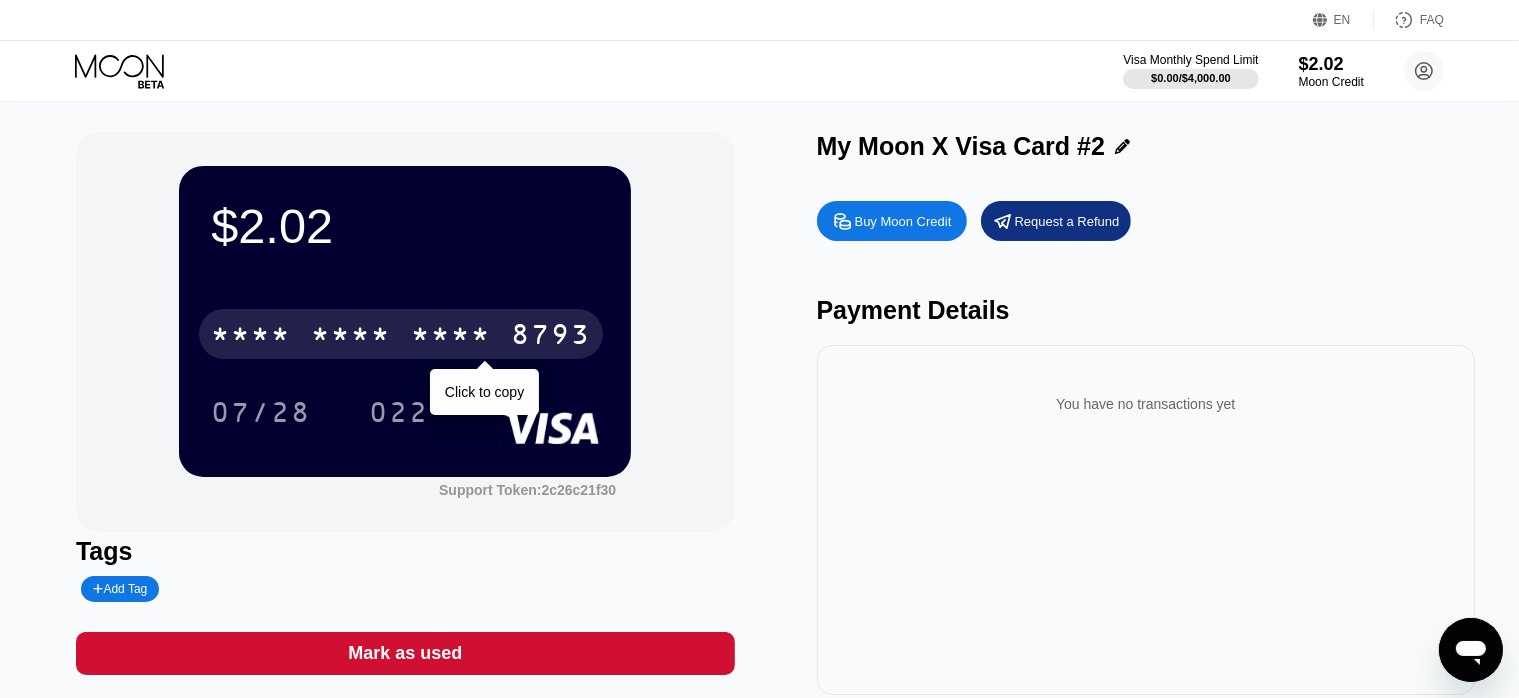 click on "8793" at bounding box center [551, 337] 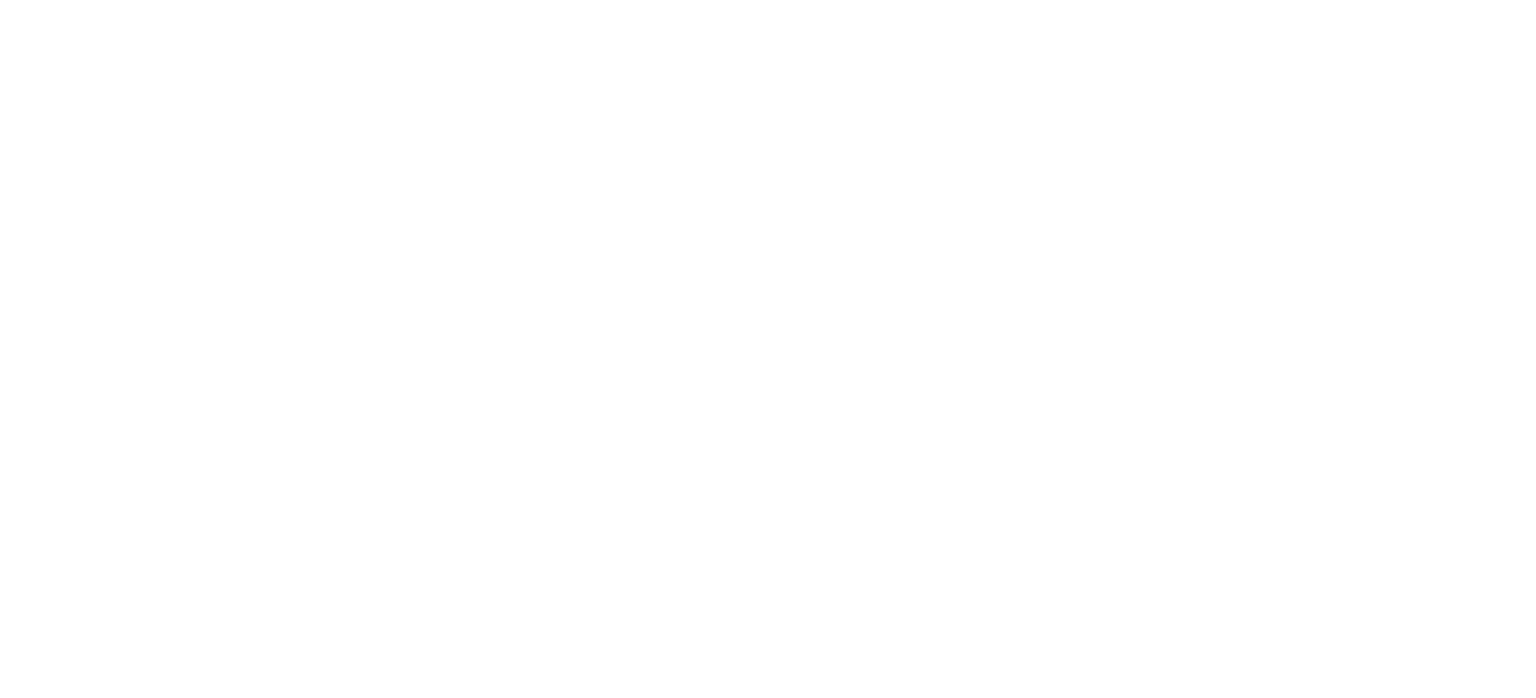 scroll, scrollTop: 0, scrollLeft: 0, axis: both 